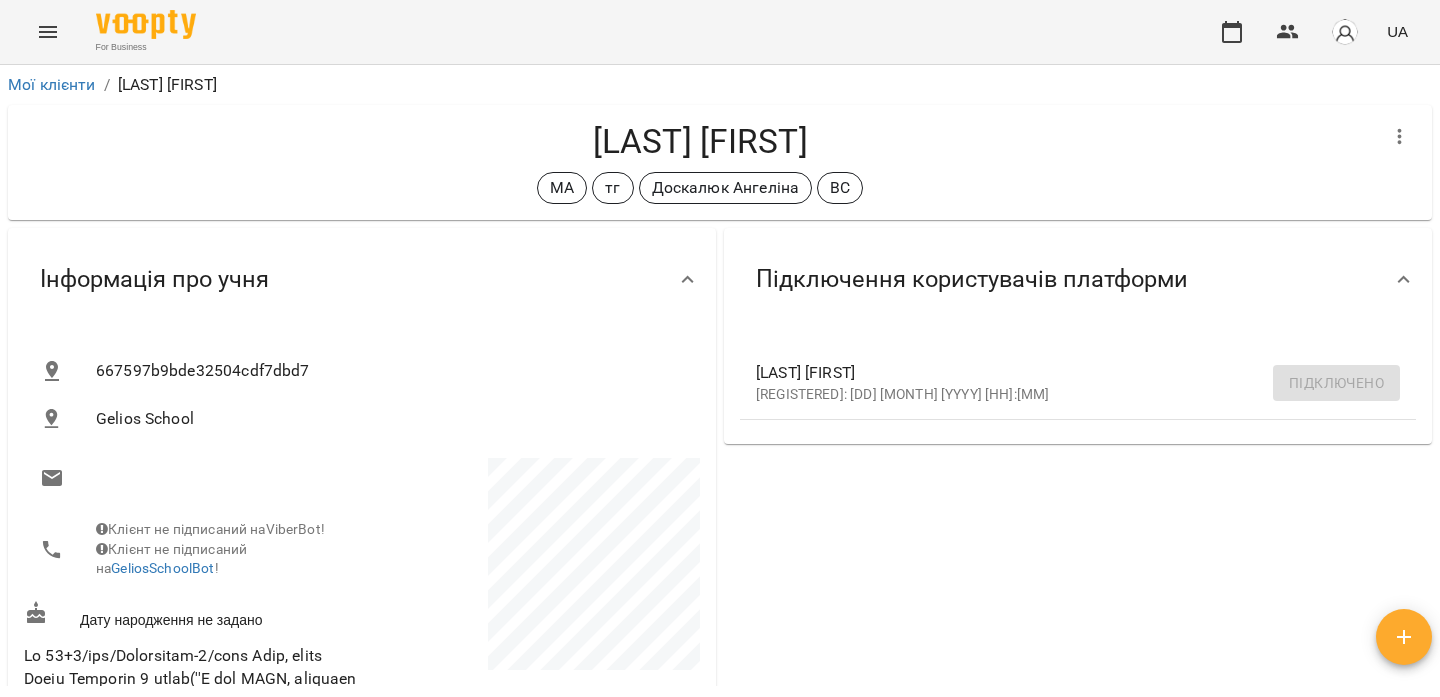 scroll, scrollTop: 0, scrollLeft: 0, axis: both 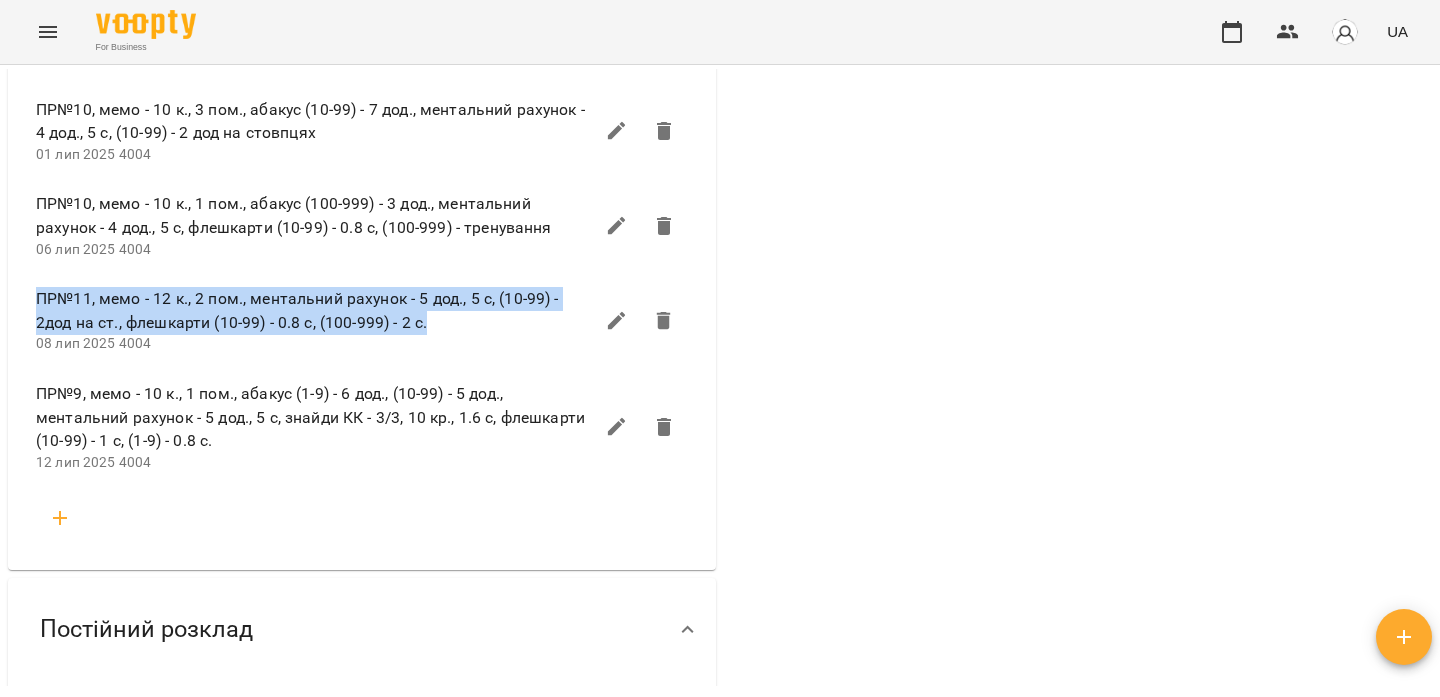 drag, startPoint x: 37, startPoint y: 335, endPoint x: 426, endPoint y: 346, distance: 389.1555 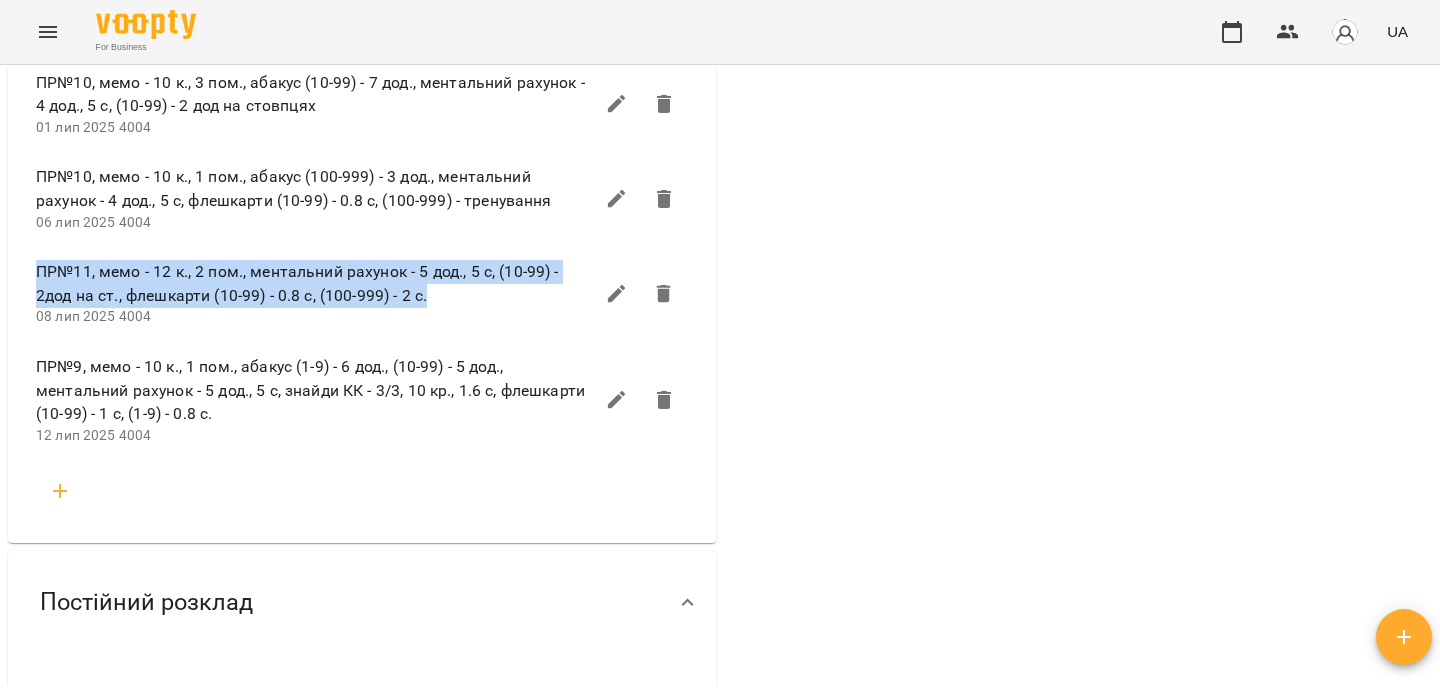 scroll, scrollTop: 2588, scrollLeft: 0, axis: vertical 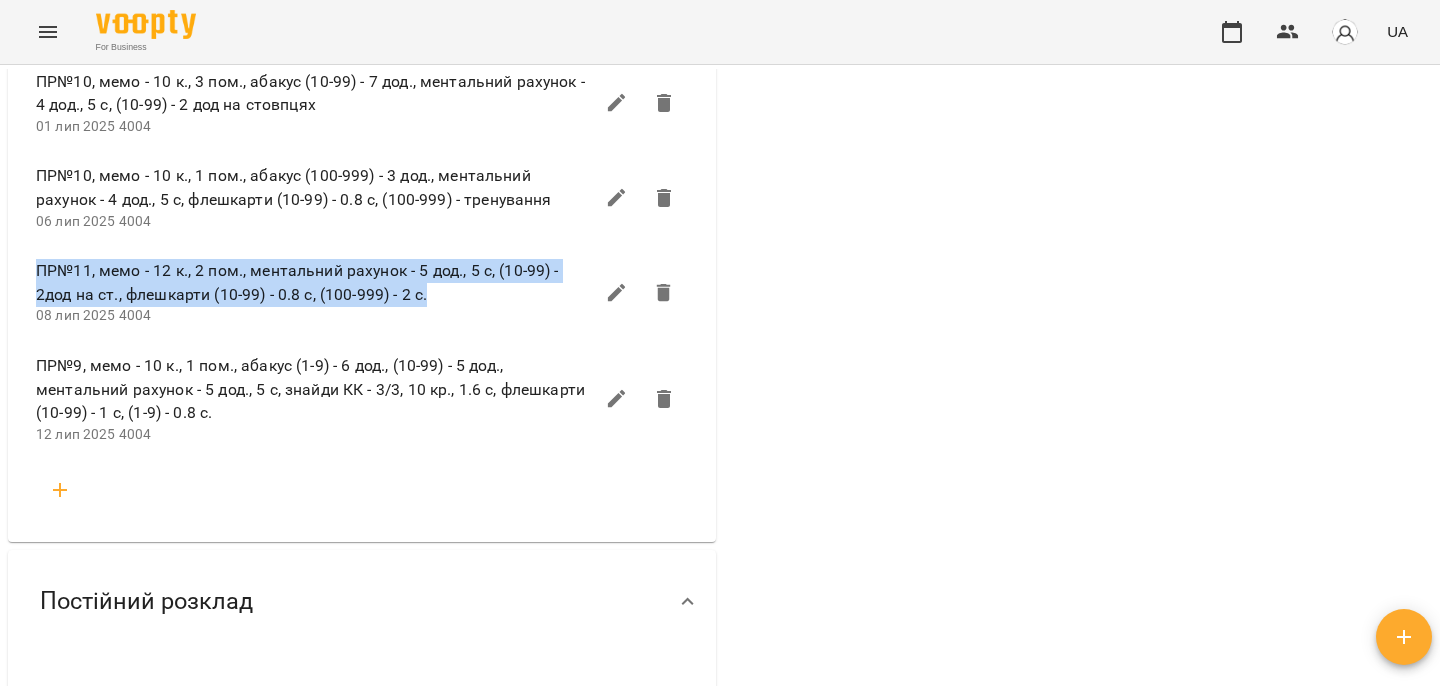 click 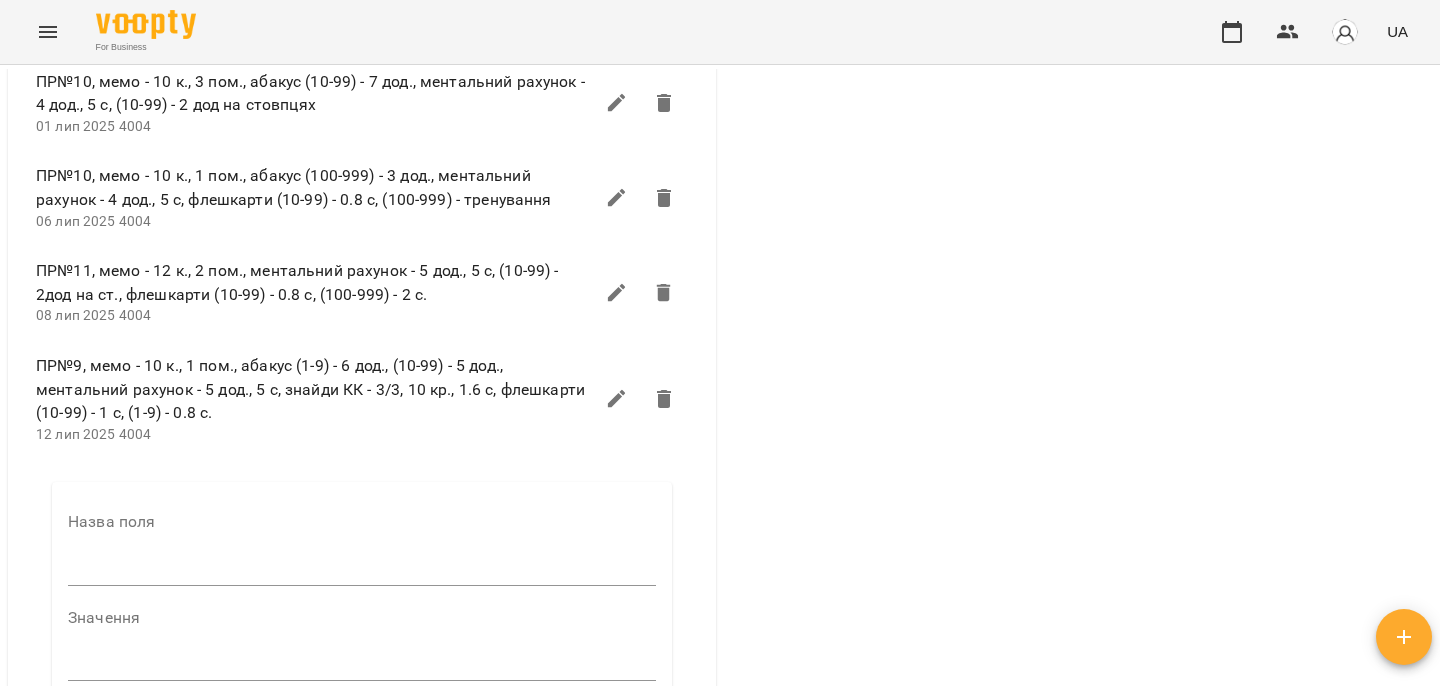click at bounding box center (362, 570) 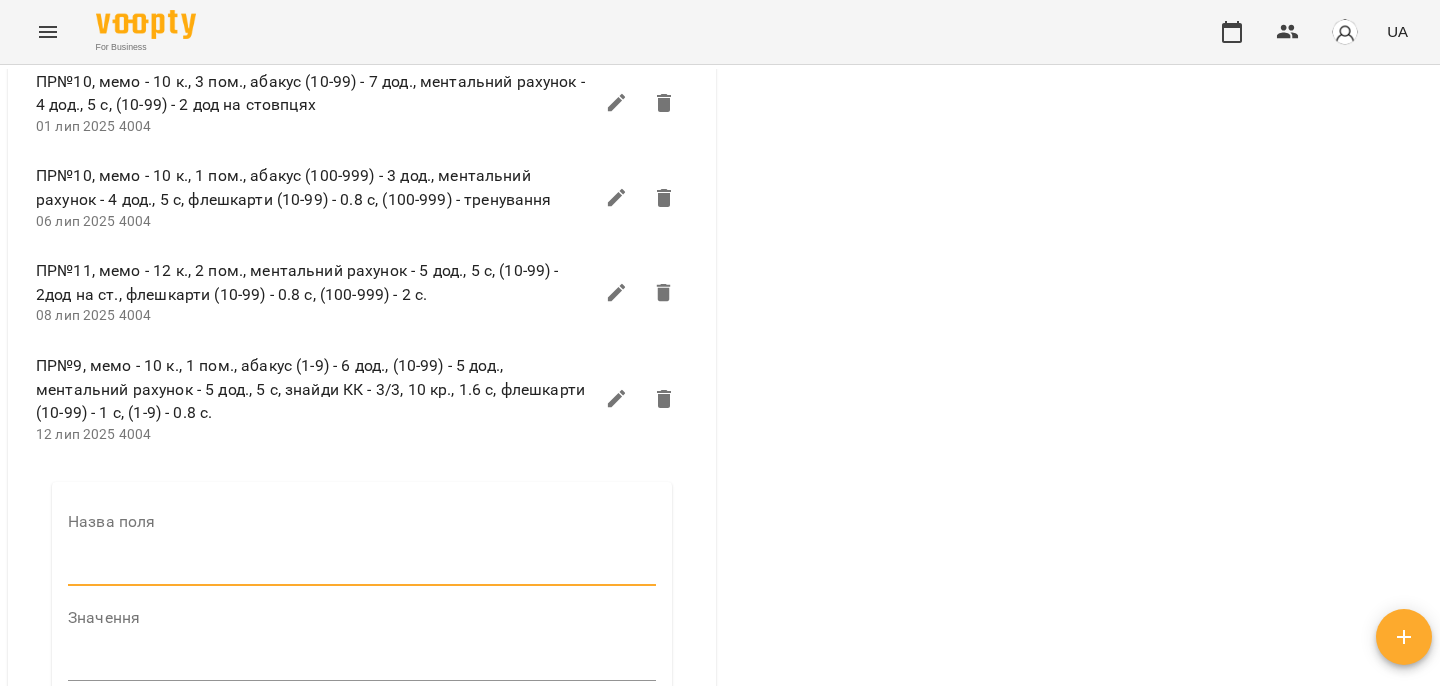 type on "****" 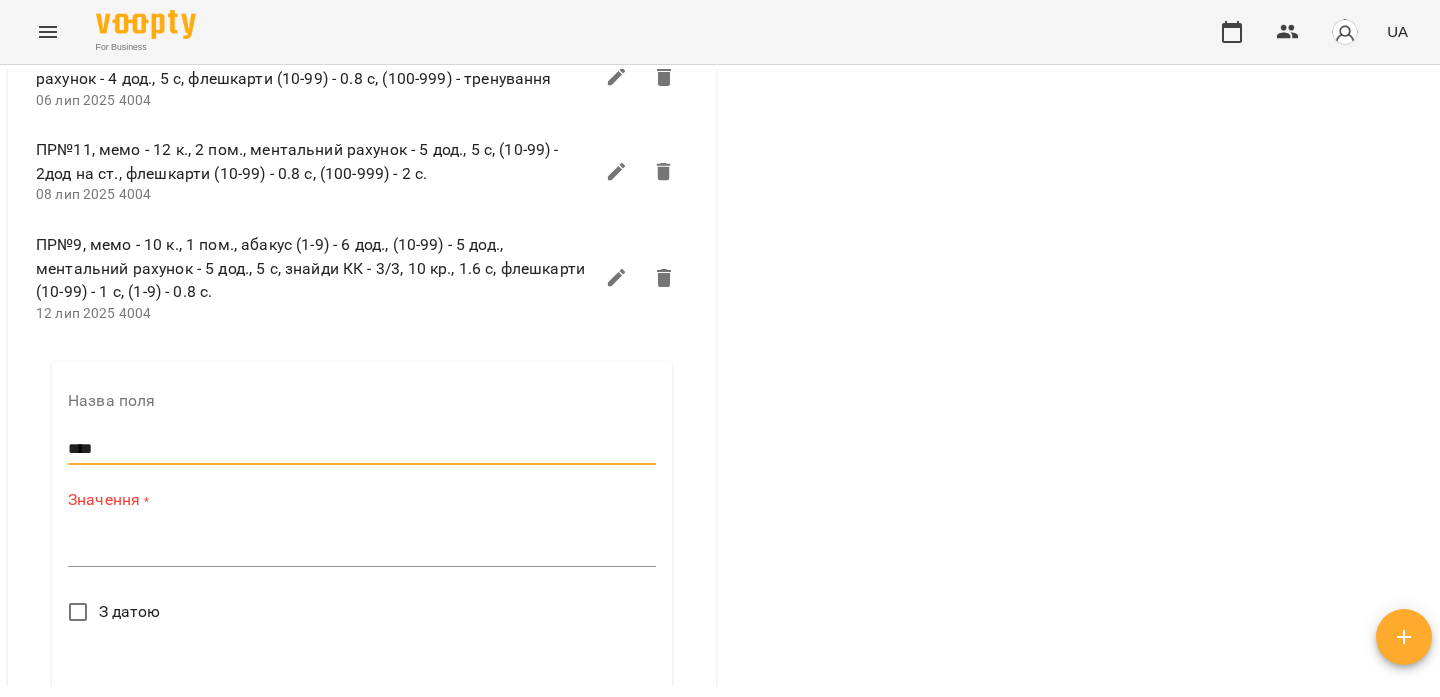 scroll, scrollTop: 2710, scrollLeft: 0, axis: vertical 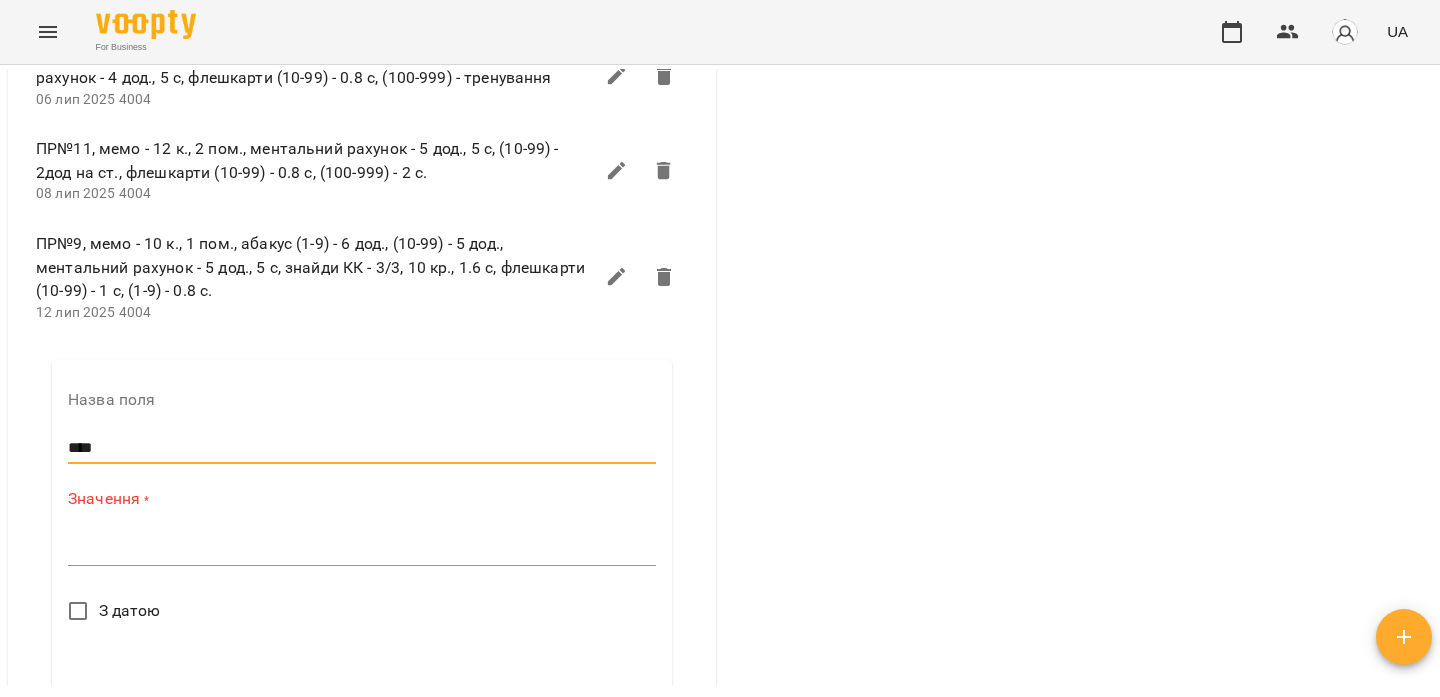 click at bounding box center (362, 549) 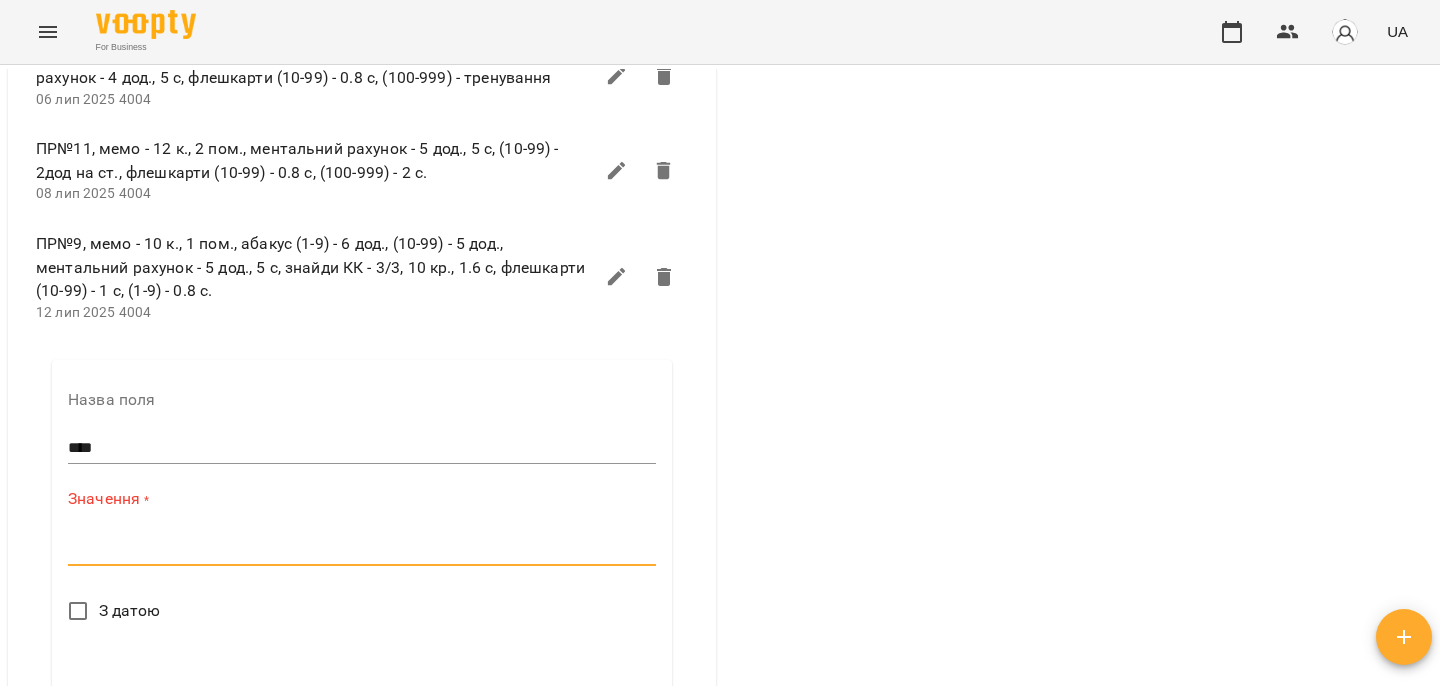 paste on "**********" 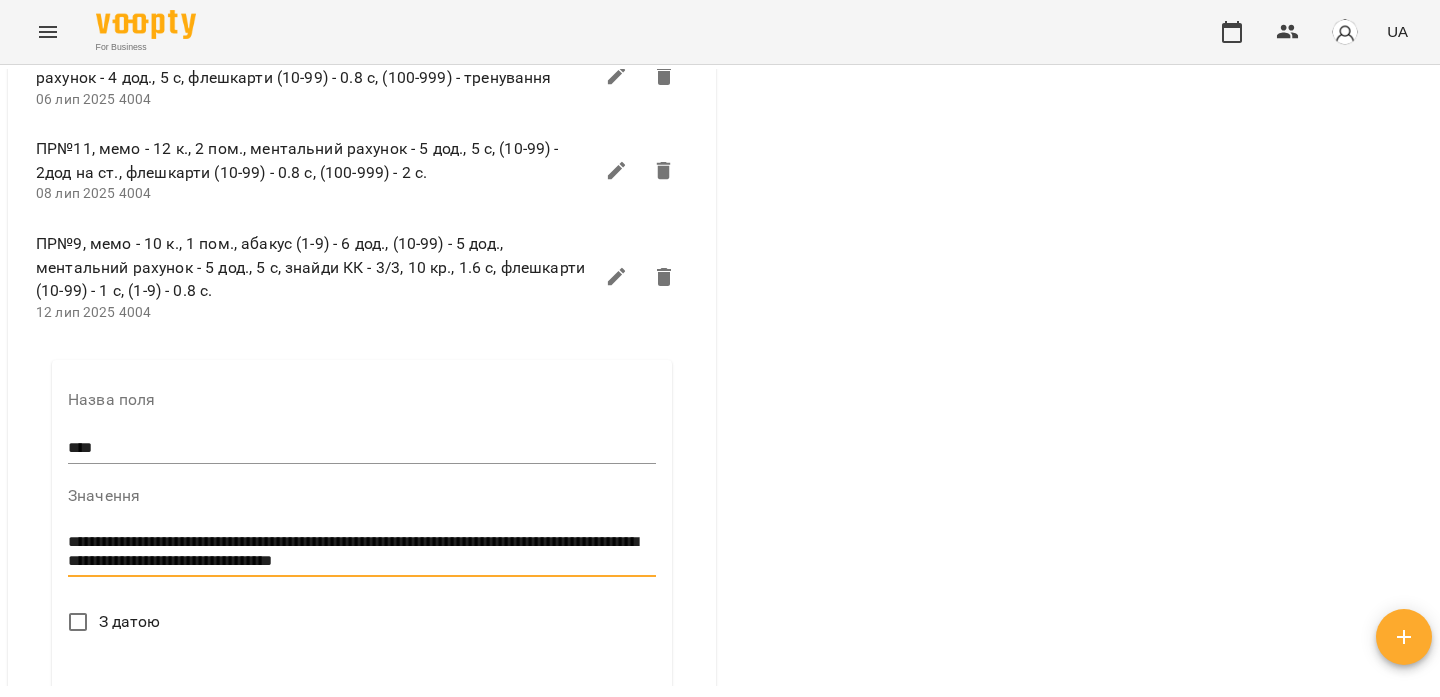 scroll, scrollTop: 0, scrollLeft: 0, axis: both 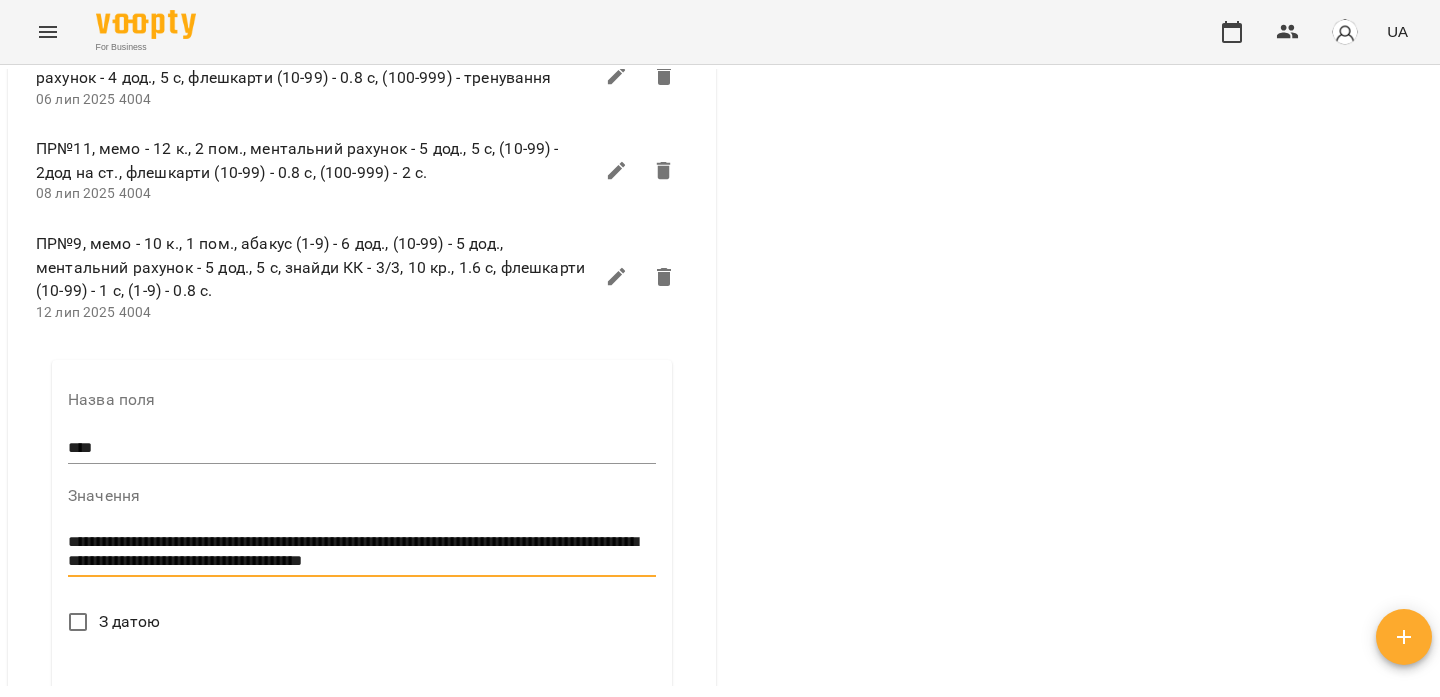 type on "**********" 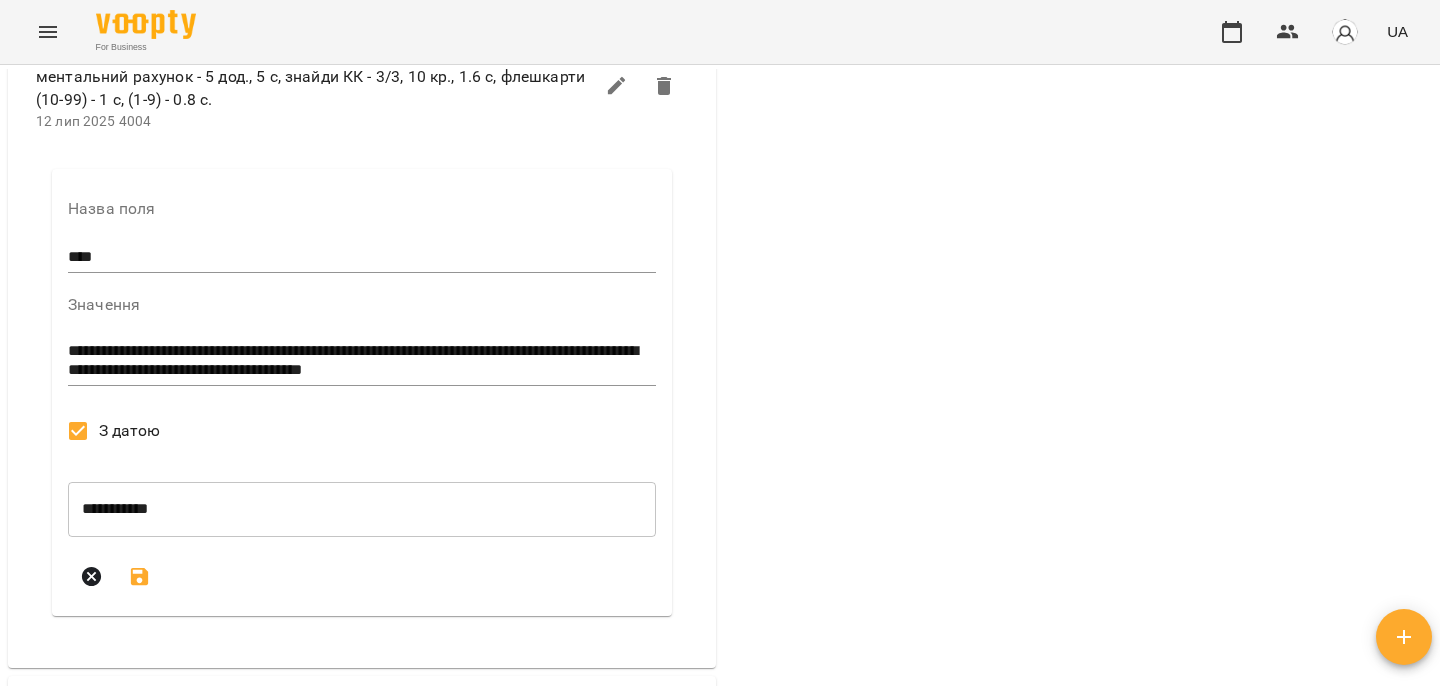 click 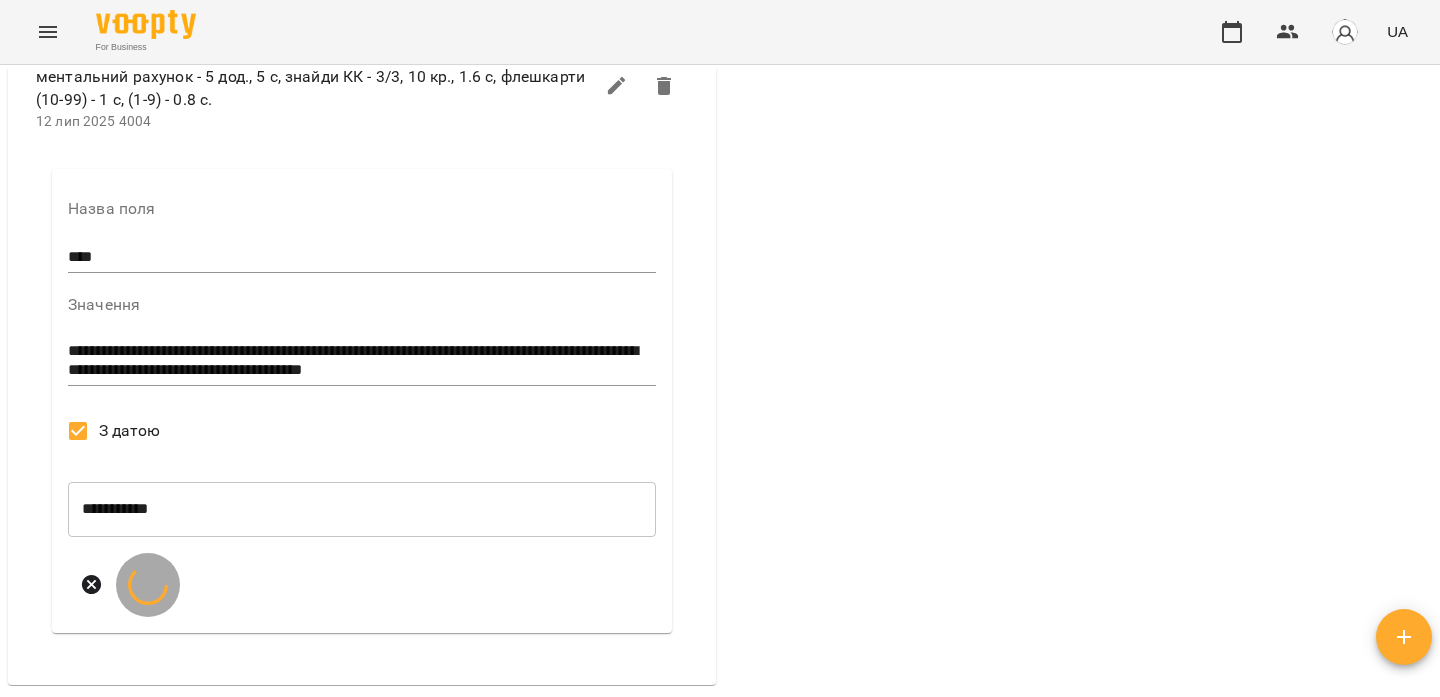 scroll, scrollTop: 2901, scrollLeft: 0, axis: vertical 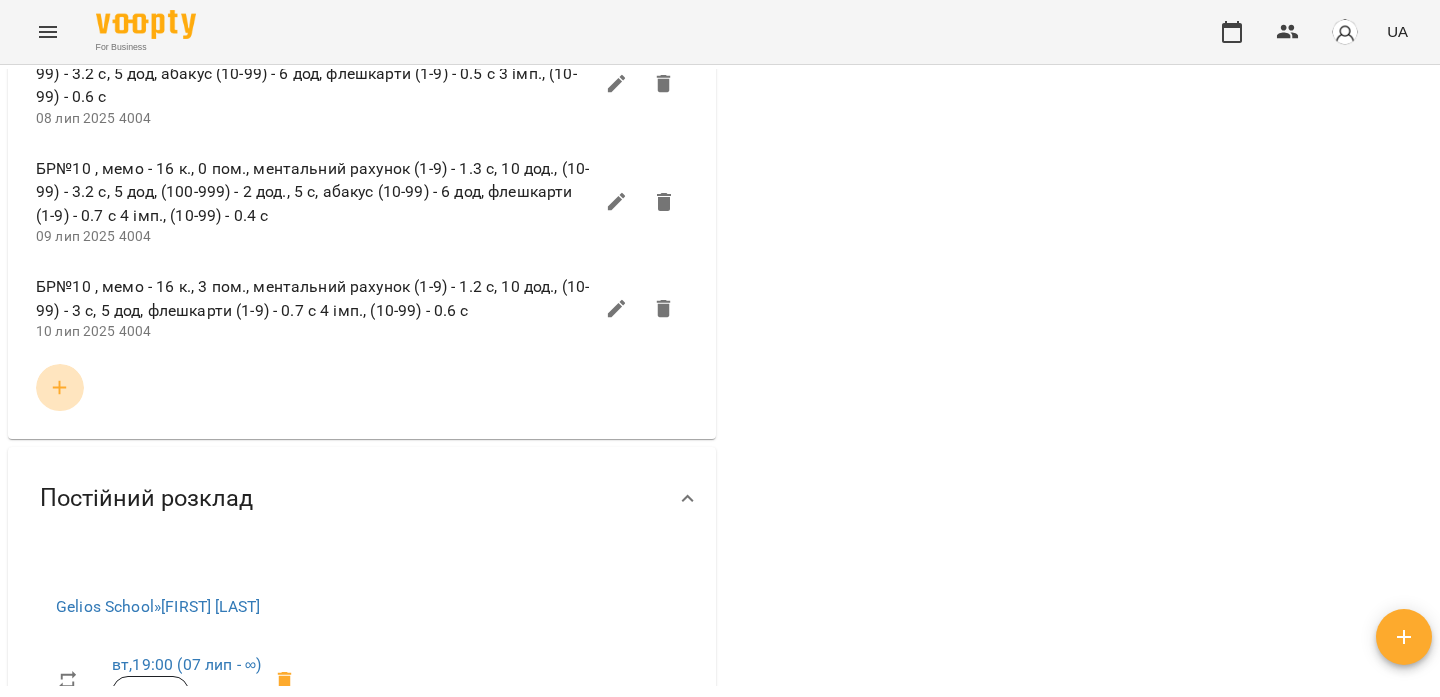 click 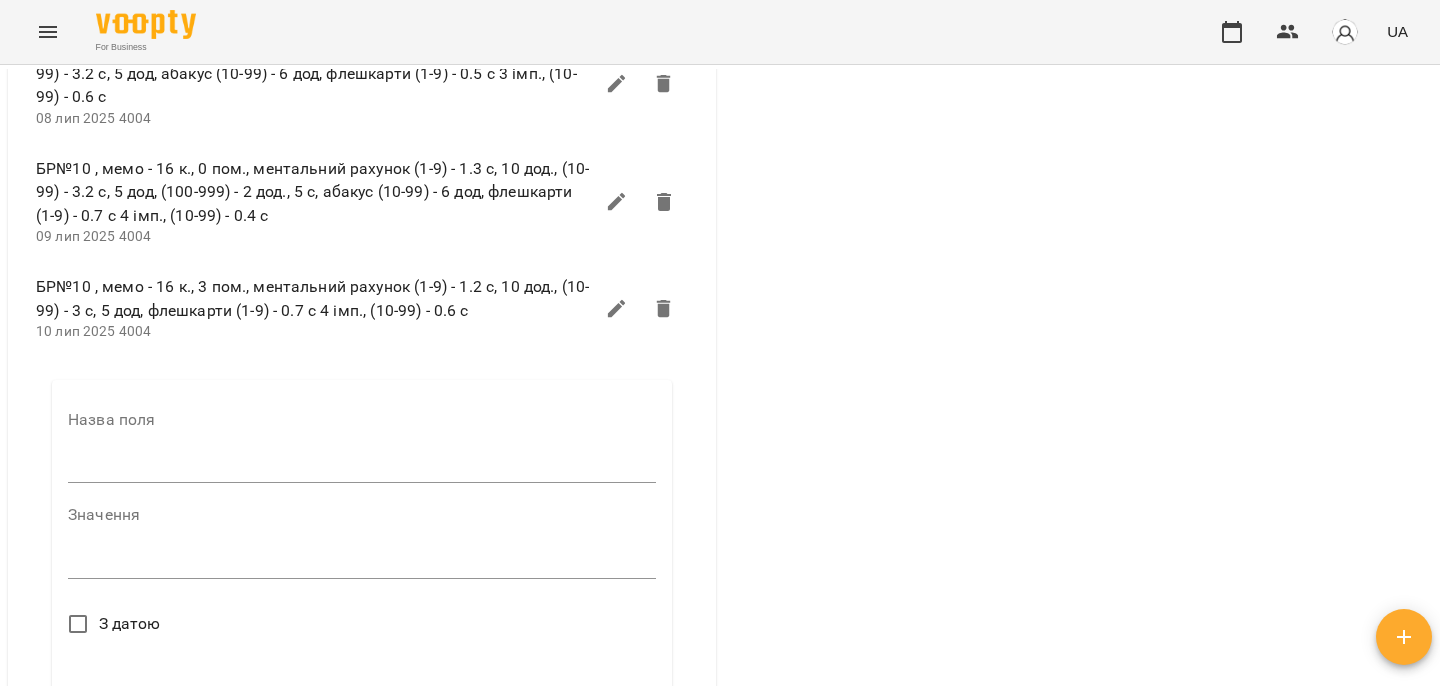 drag, startPoint x: 37, startPoint y: 460, endPoint x: 483, endPoint y: 495, distance: 447.37122 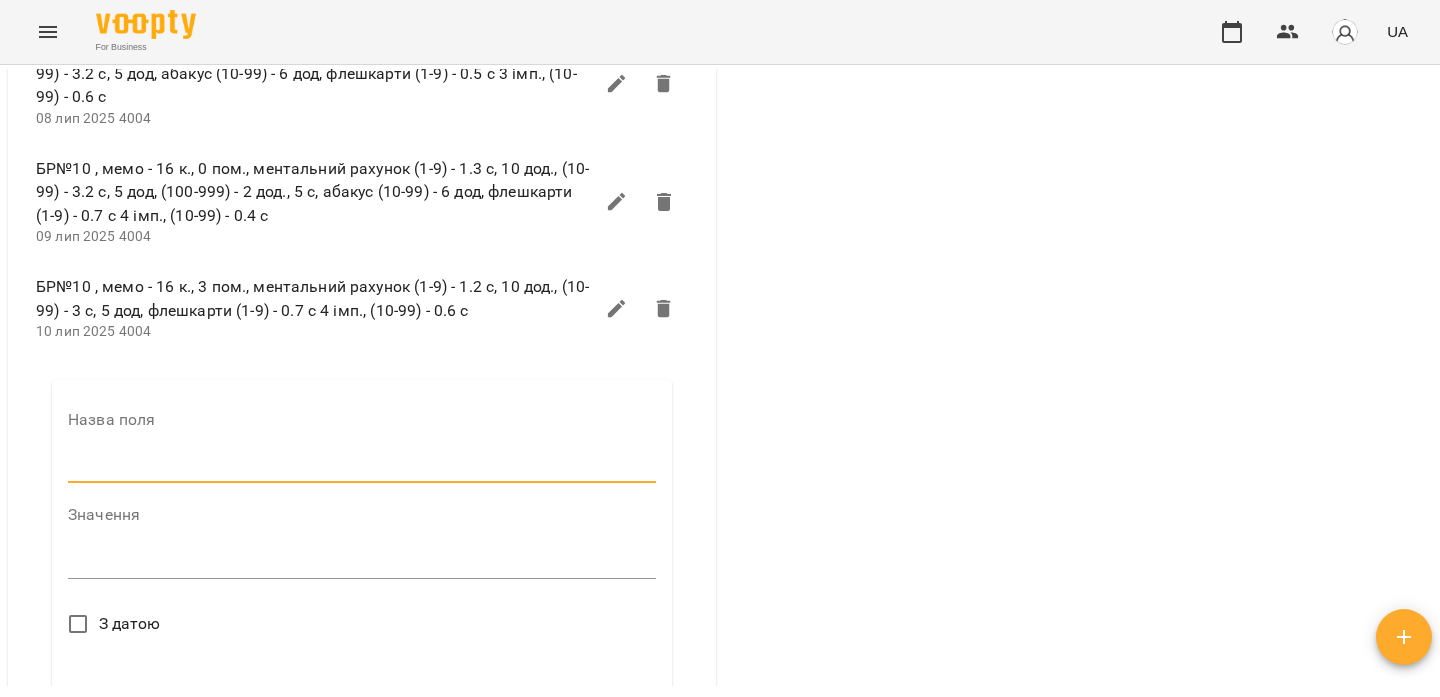 type on "****" 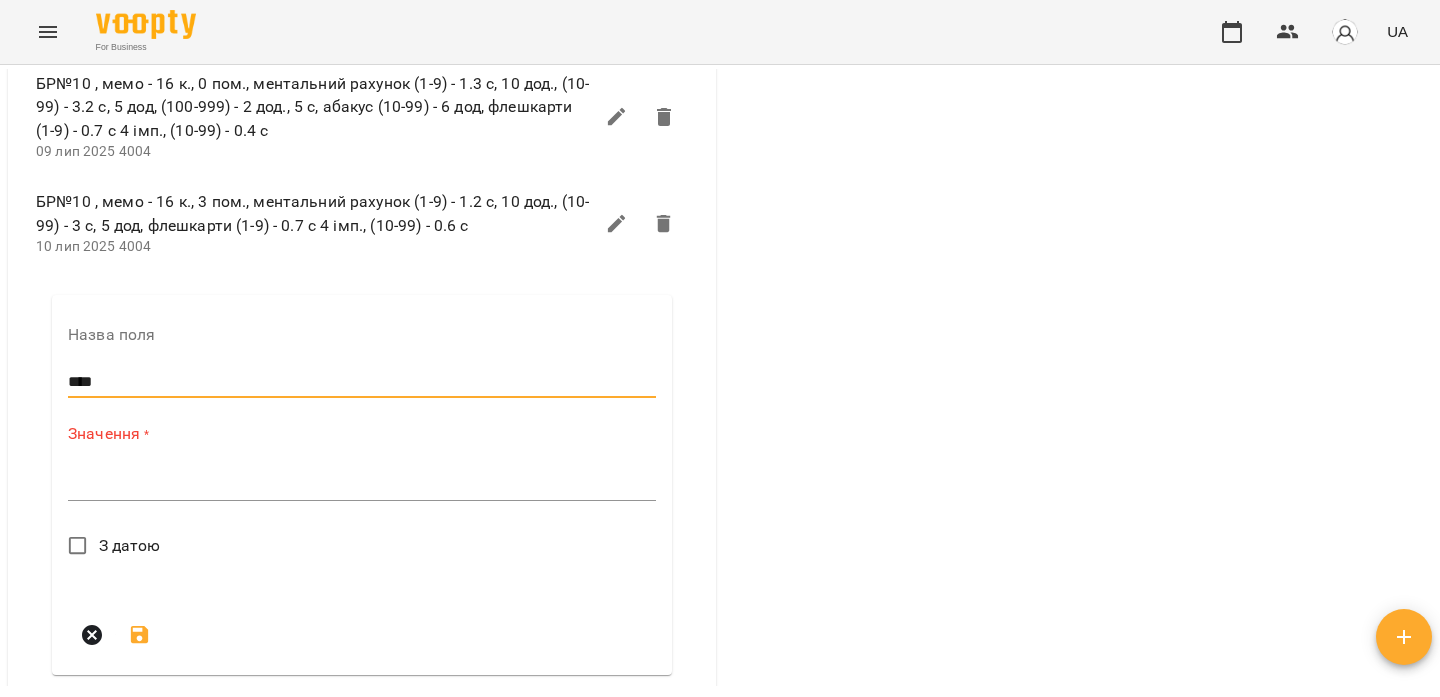 scroll, scrollTop: 6131, scrollLeft: 0, axis: vertical 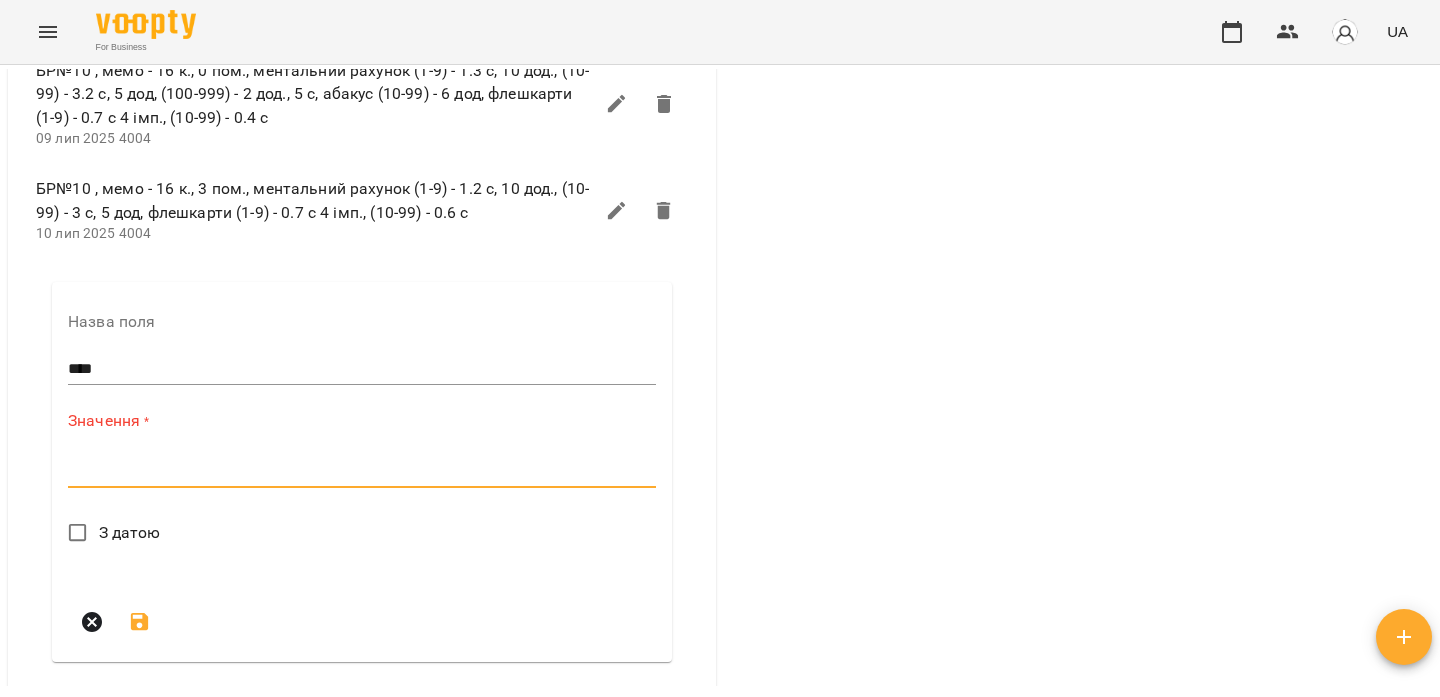 click at bounding box center (362, 471) 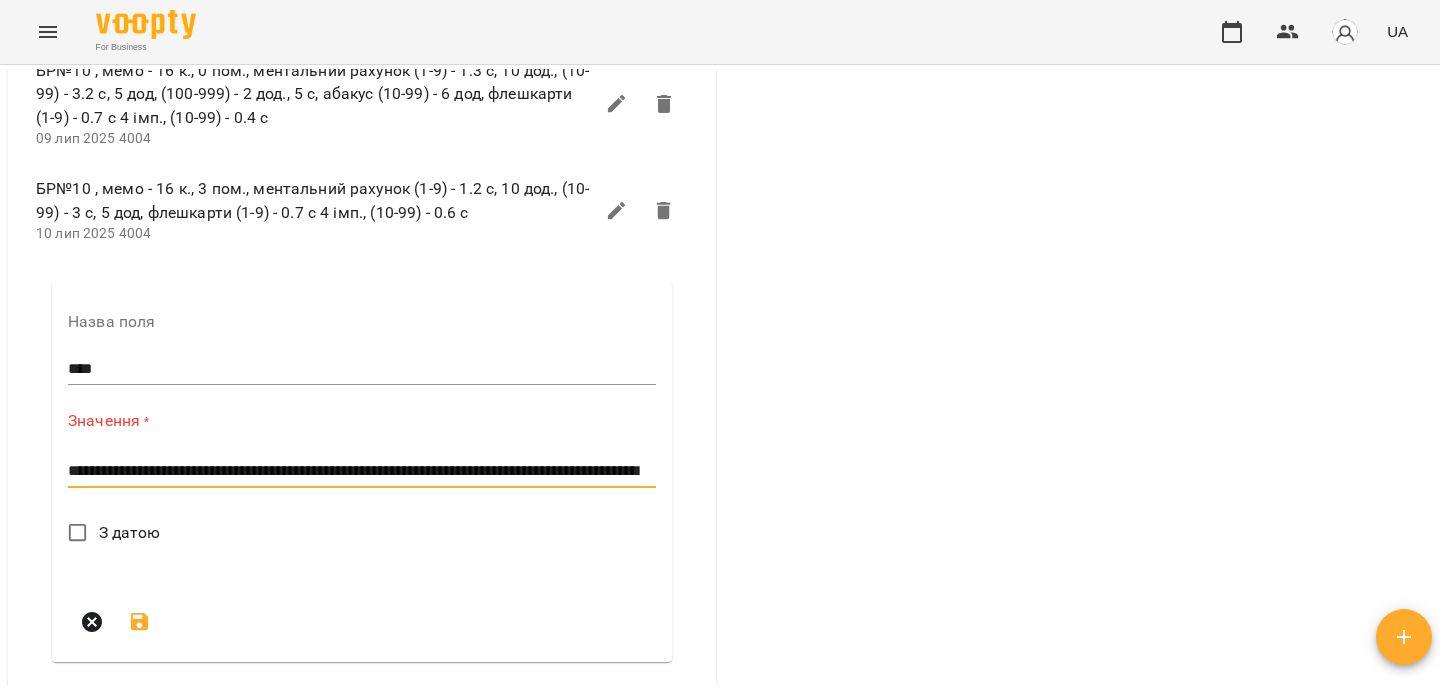 scroll, scrollTop: 0, scrollLeft: 0, axis: both 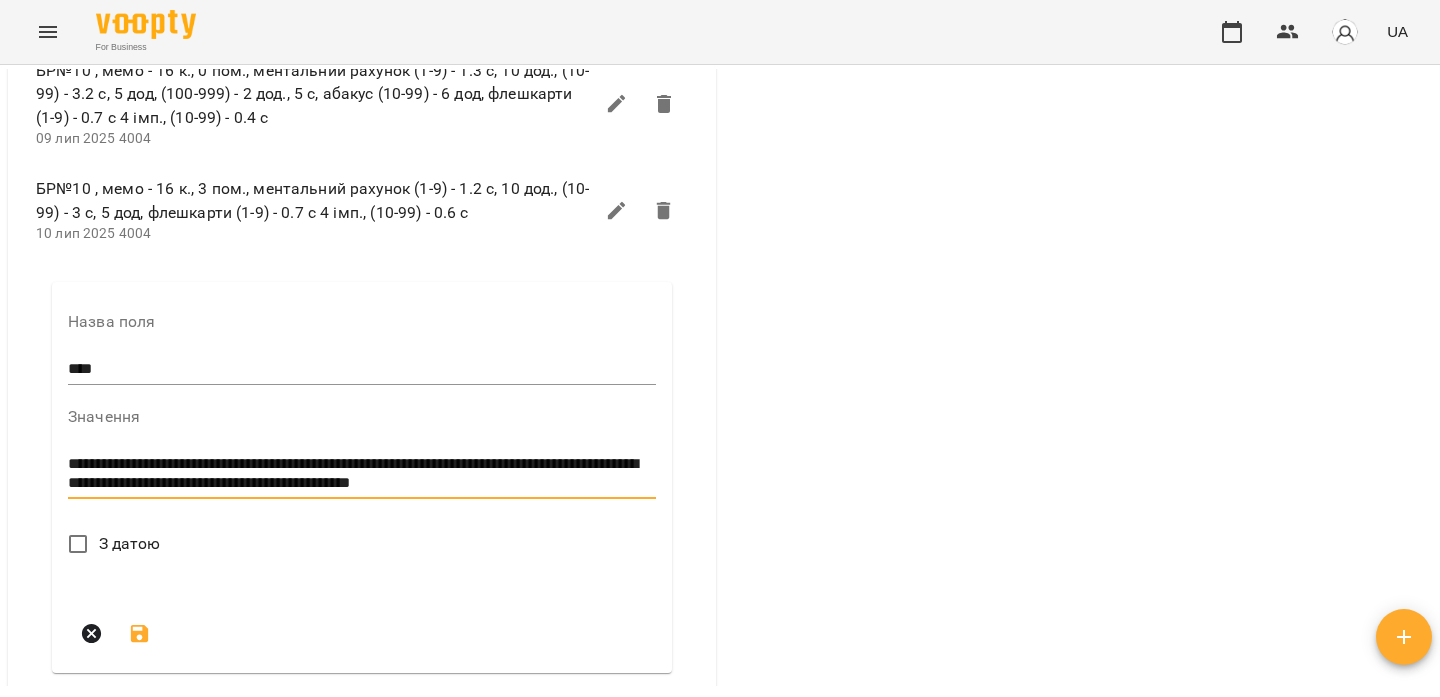 click on "**********" at bounding box center [362, 473] 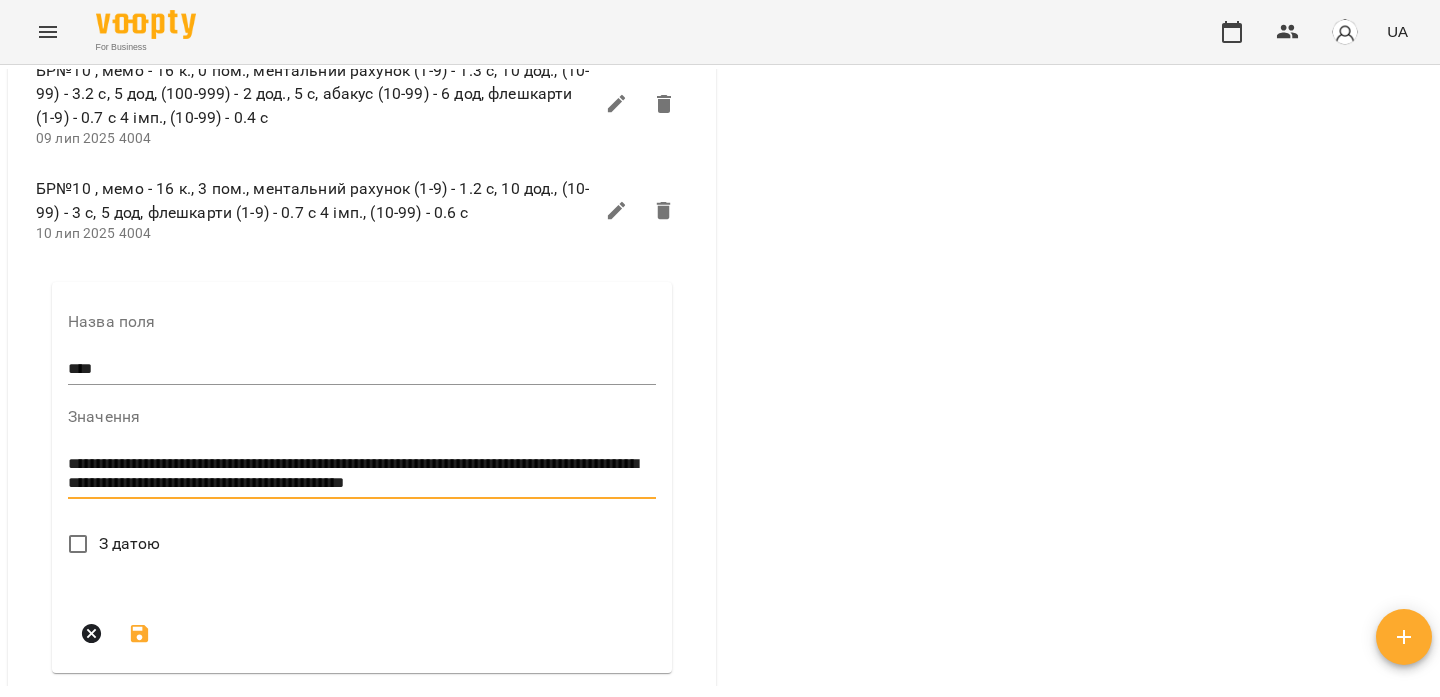 scroll, scrollTop: 0, scrollLeft: 0, axis: both 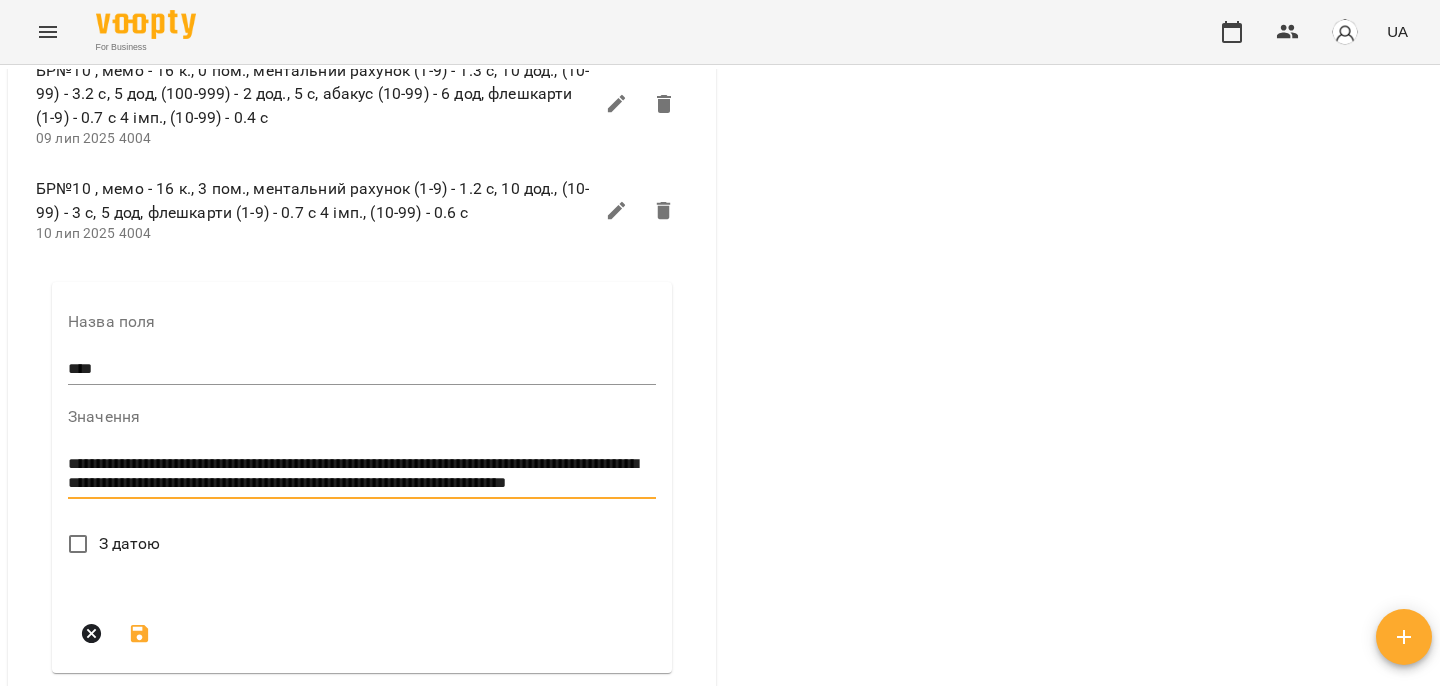drag, startPoint x: 326, startPoint y: 655, endPoint x: 357, endPoint y: 655, distance: 31 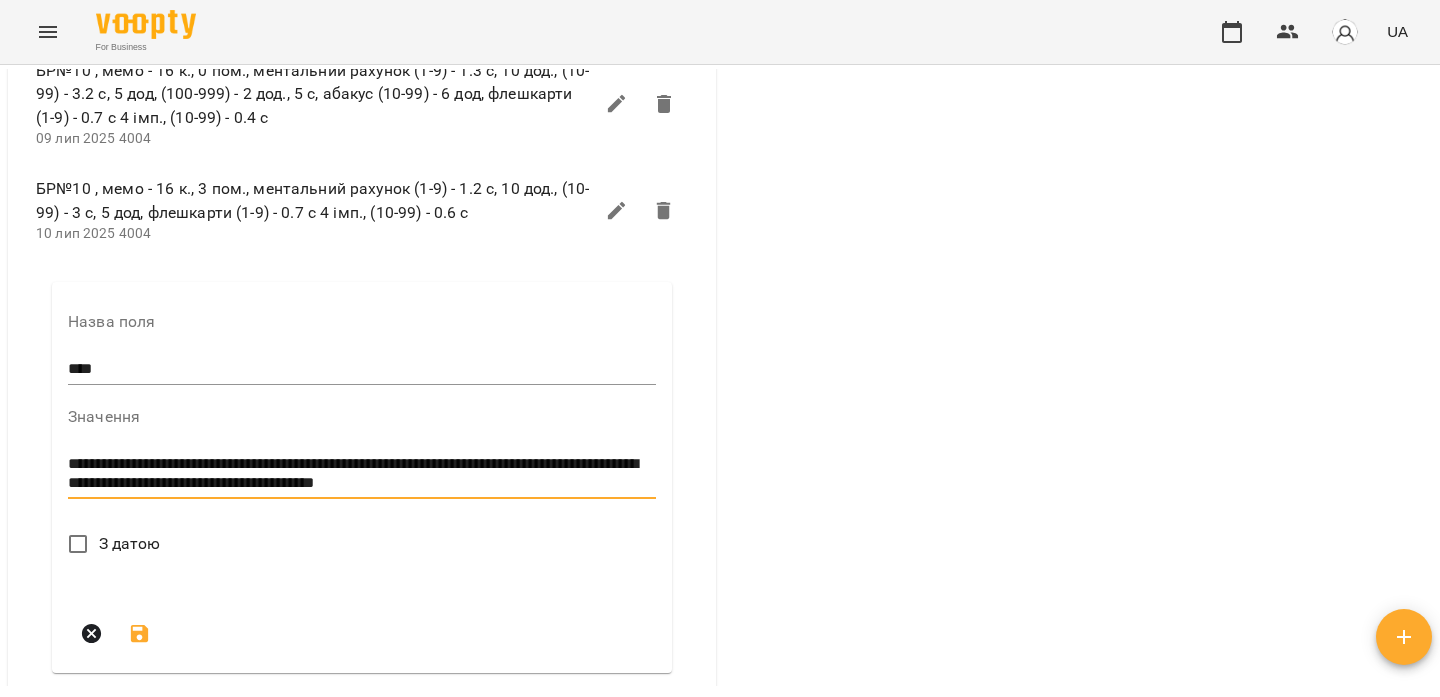 click on "**********" at bounding box center [362, 473] 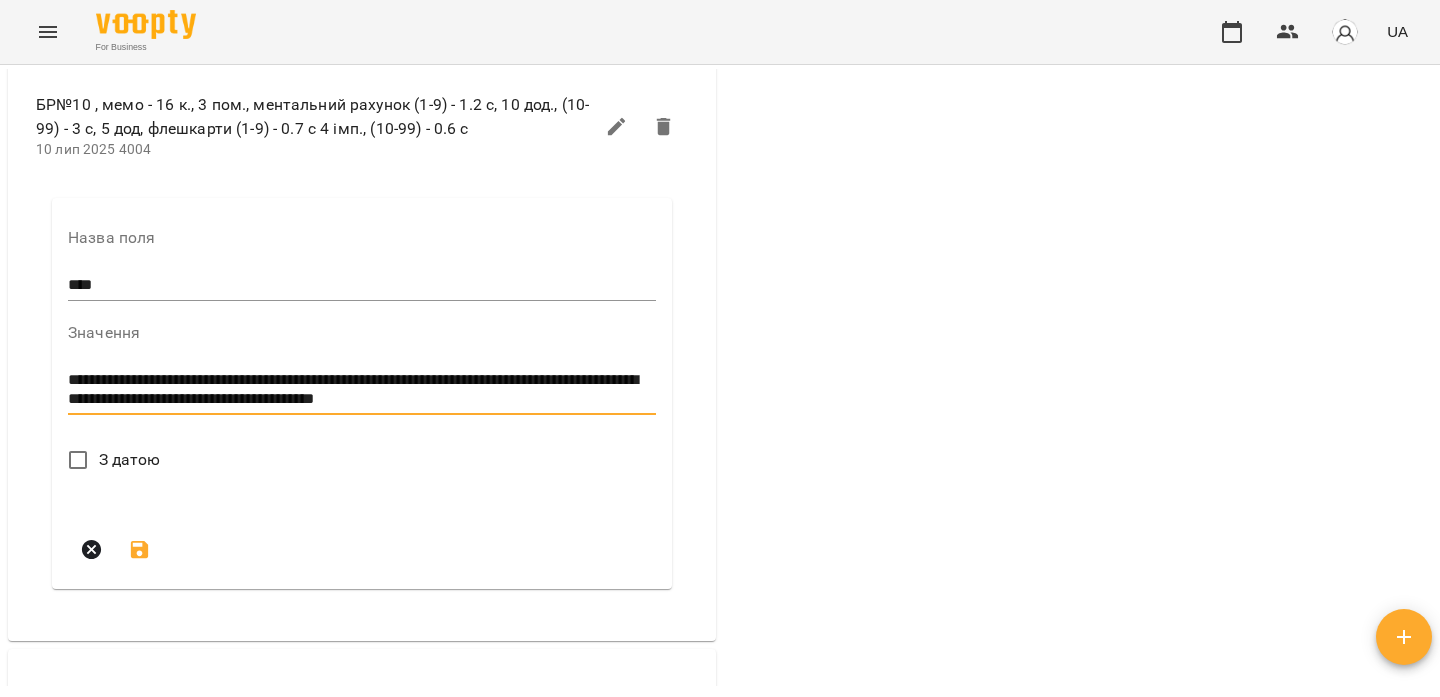 scroll, scrollTop: 6216, scrollLeft: 0, axis: vertical 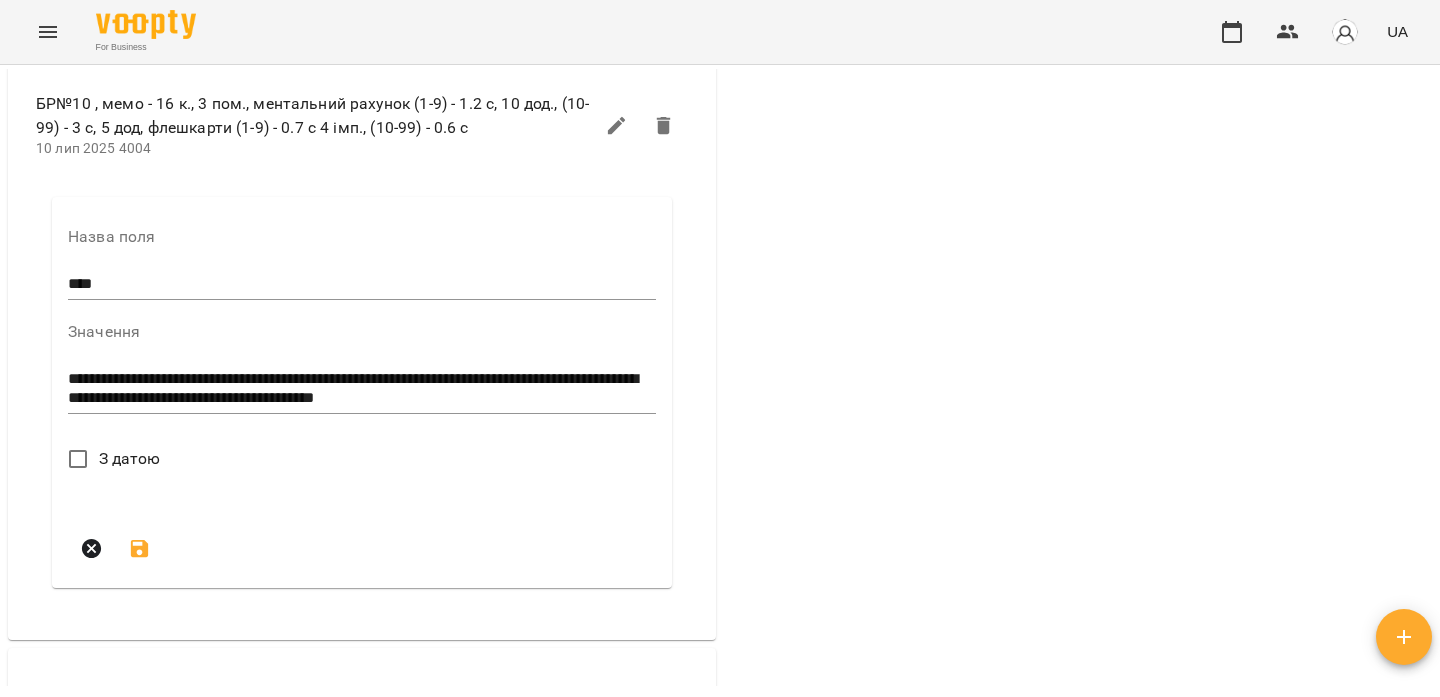 drag, startPoint x: 326, startPoint y: 193, endPoint x: 485, endPoint y: 186, distance: 159.154 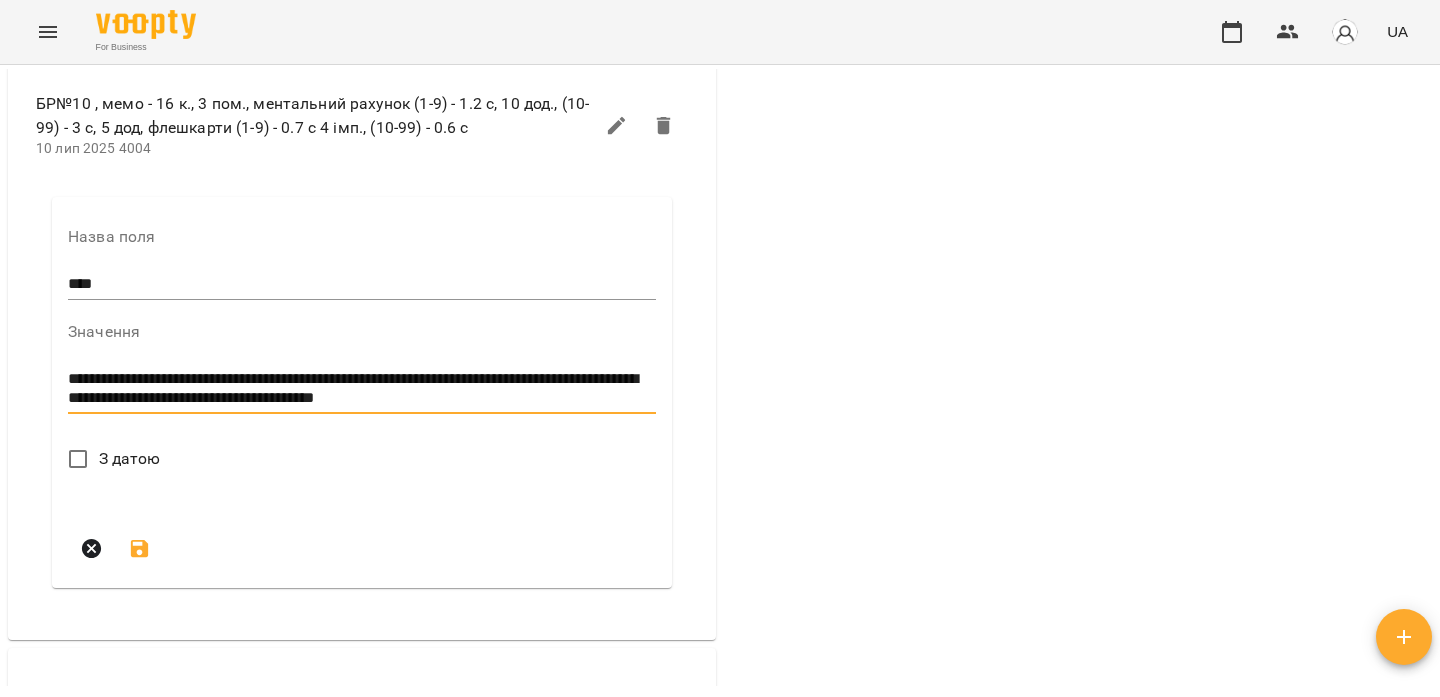 click on "**********" at bounding box center [362, 388] 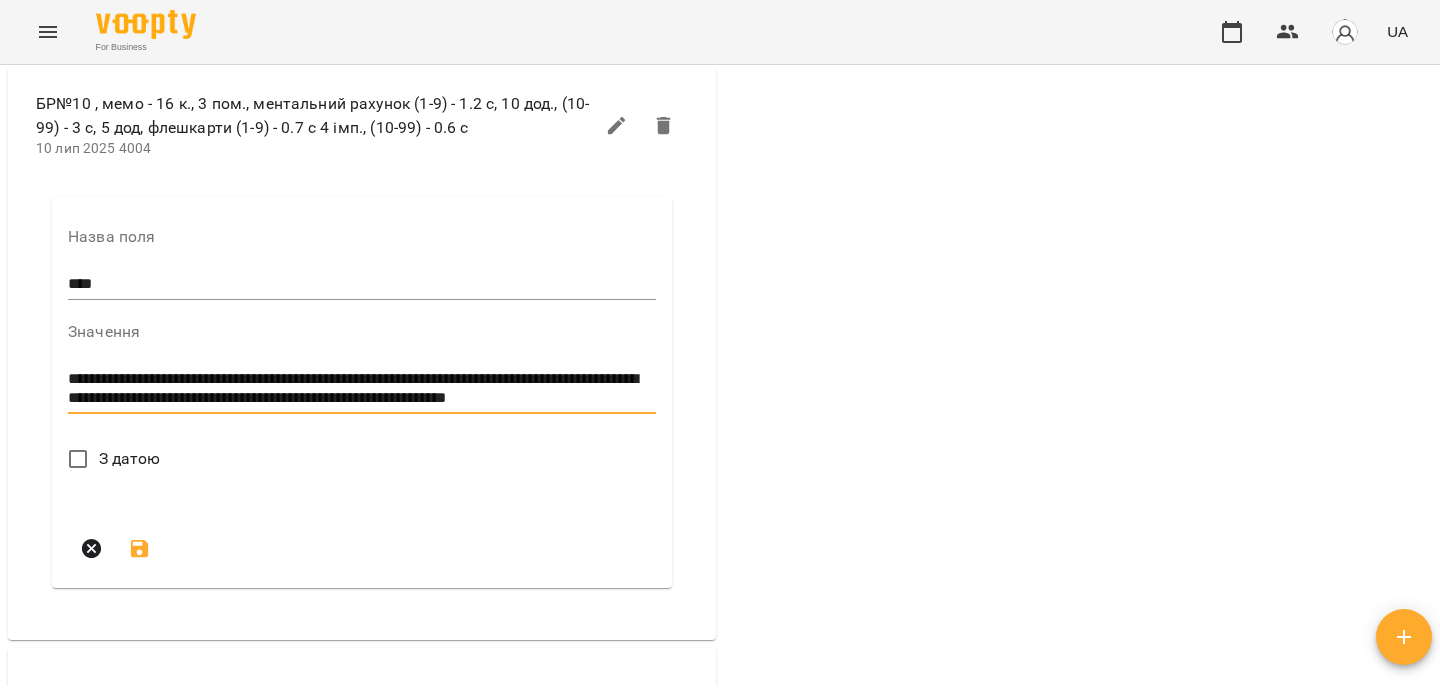 scroll, scrollTop: 0, scrollLeft: 0, axis: both 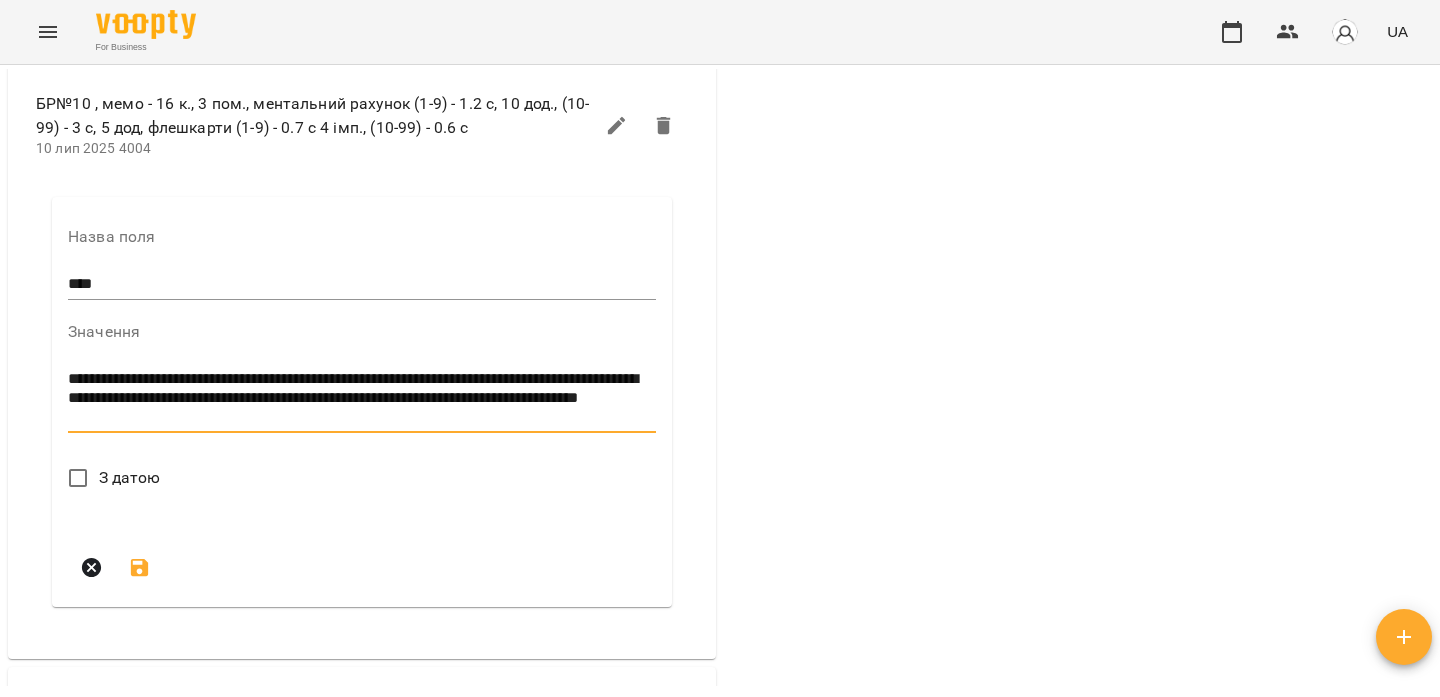 click on "**********" at bounding box center [362, 398] 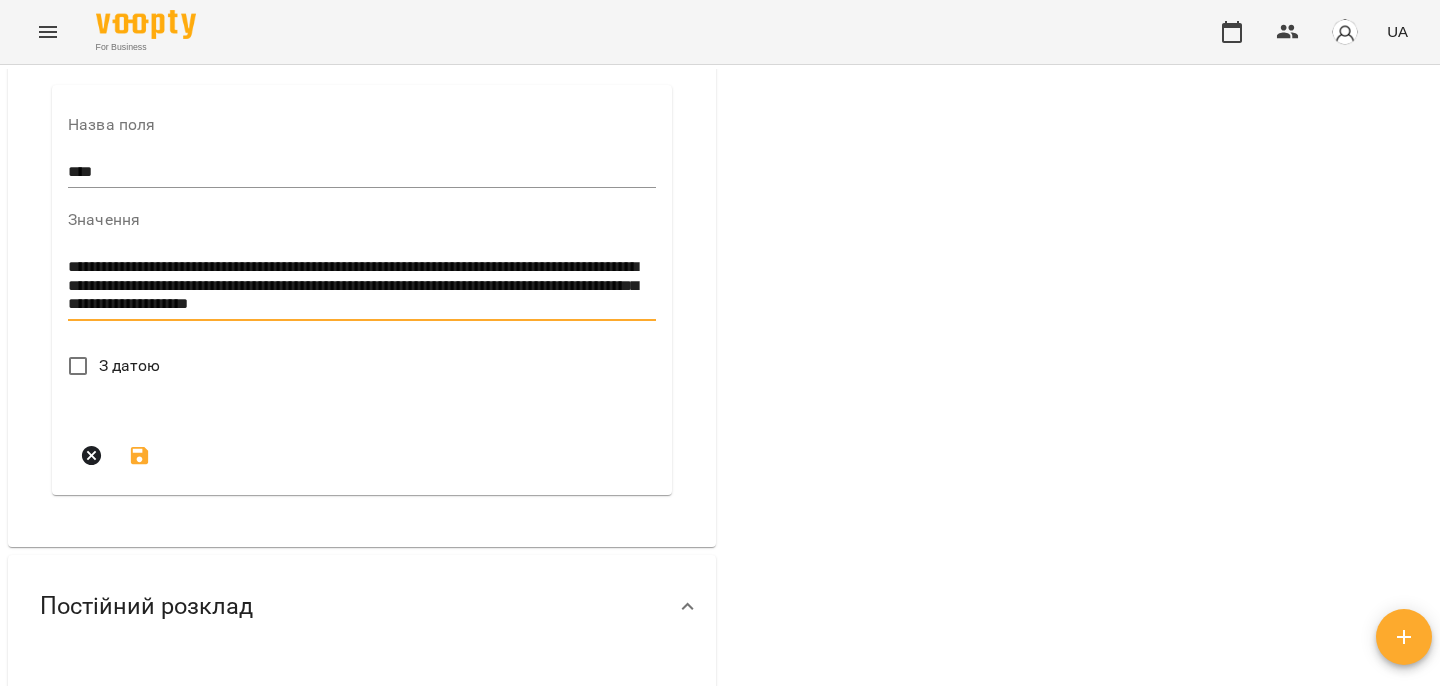 scroll, scrollTop: 6329, scrollLeft: 0, axis: vertical 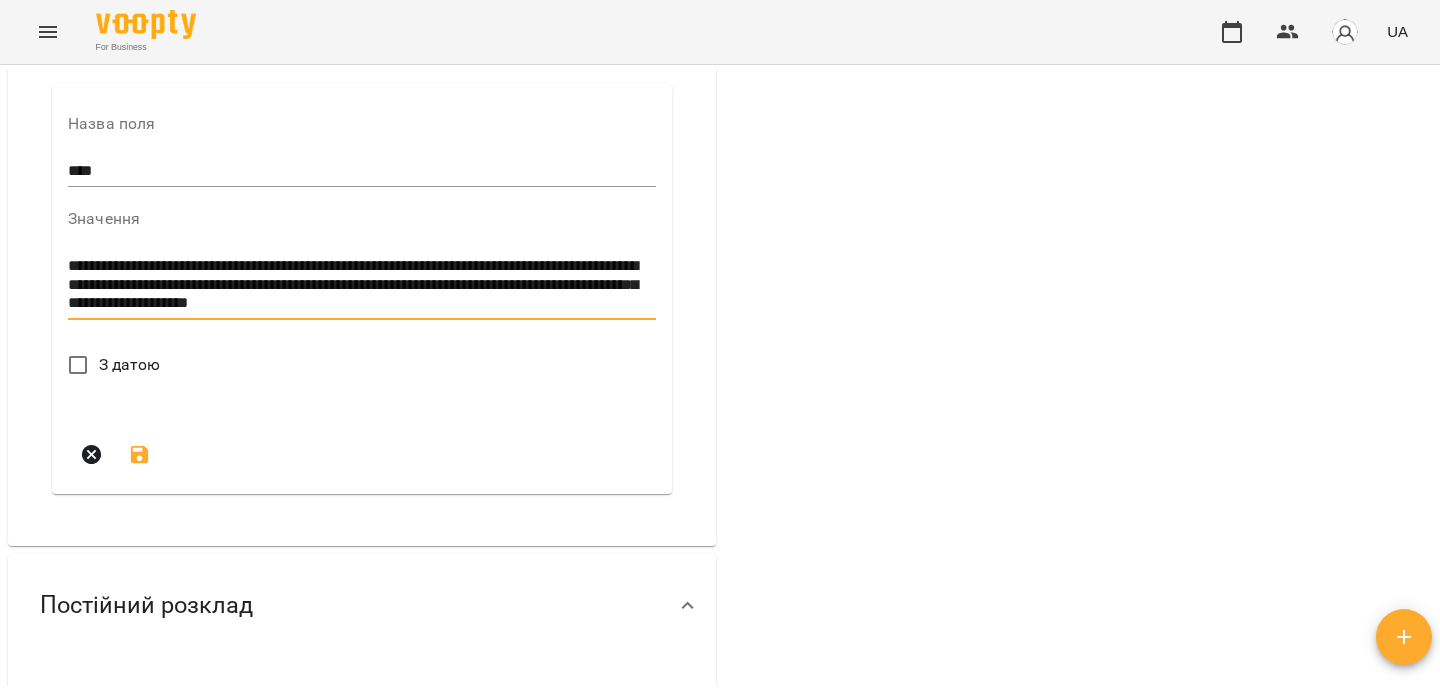 type on "**********" 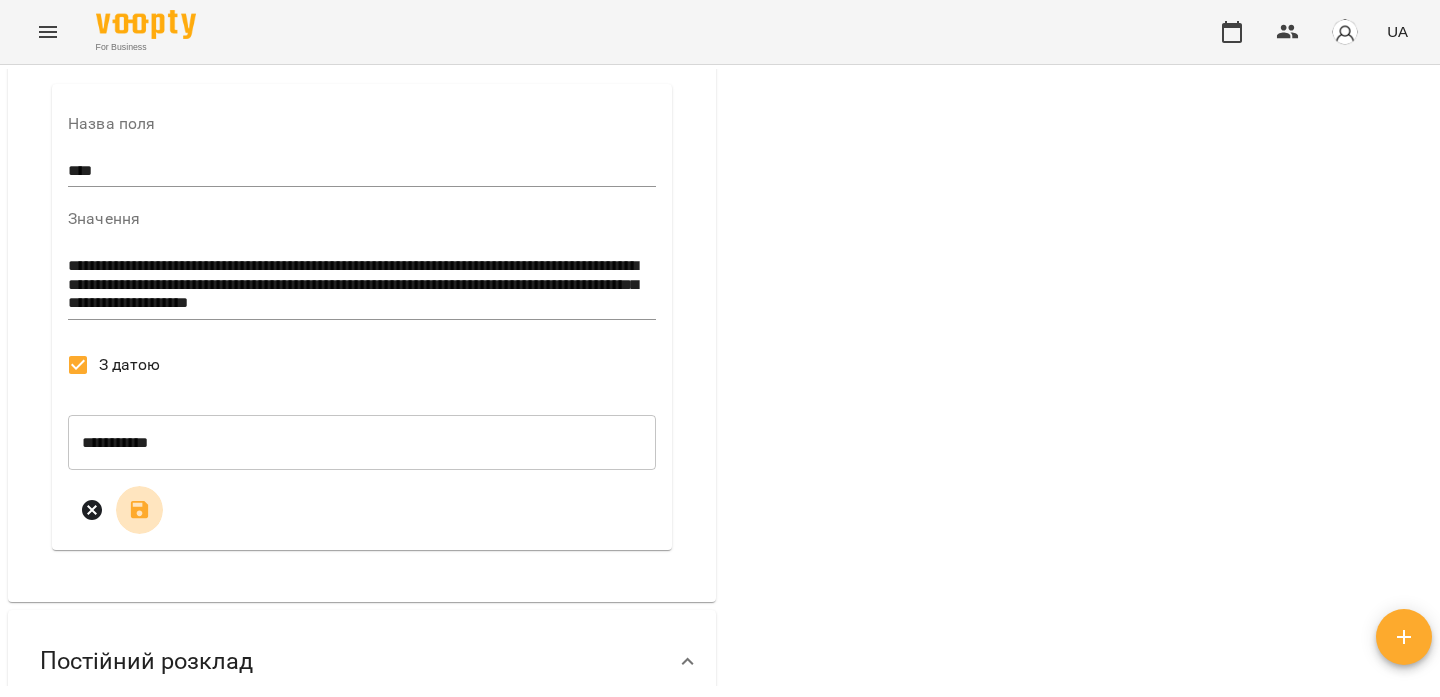 click 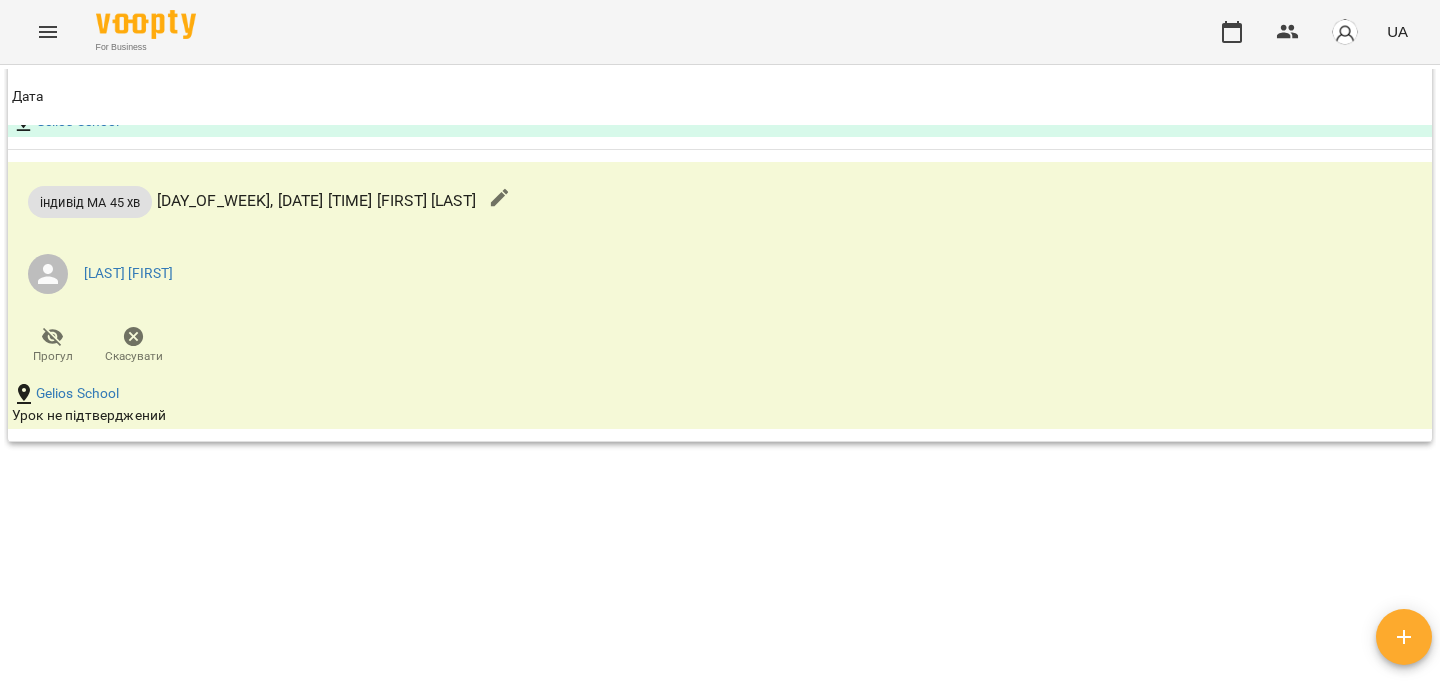 scroll, scrollTop: 6329, scrollLeft: 0, axis: vertical 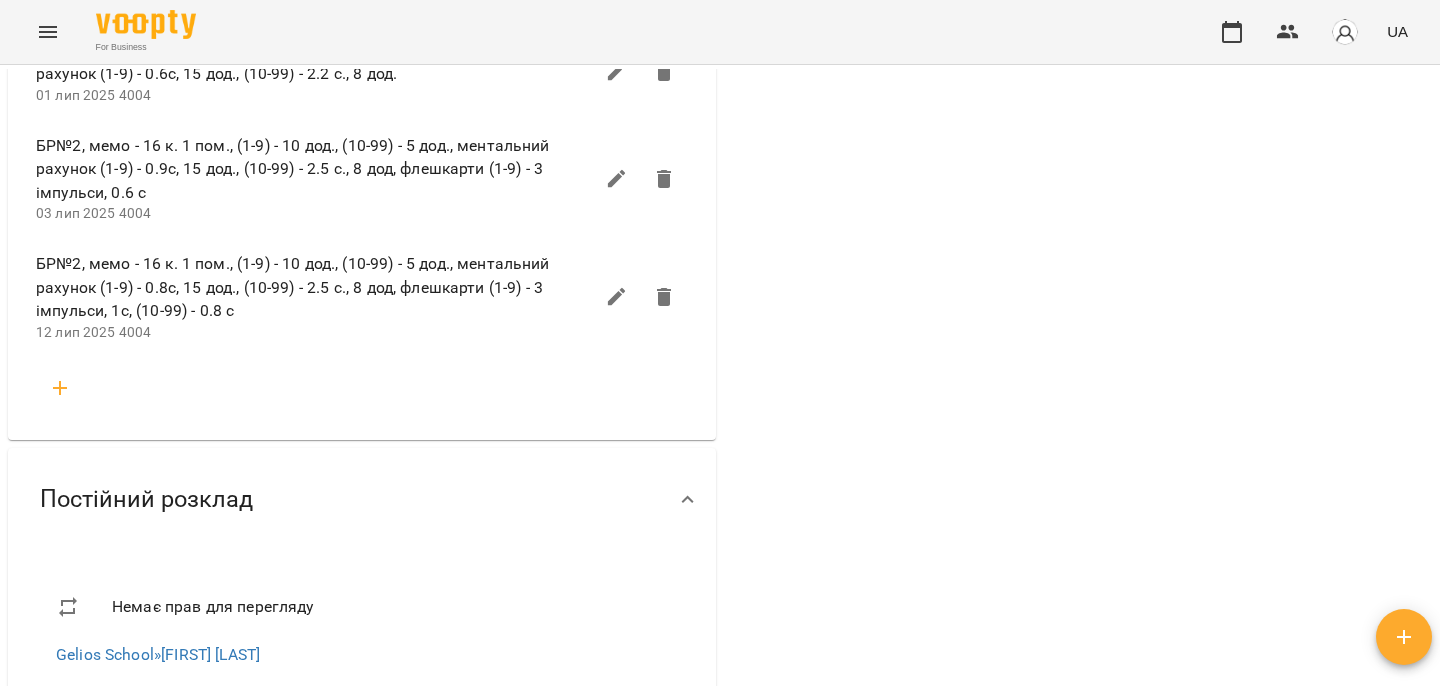 click 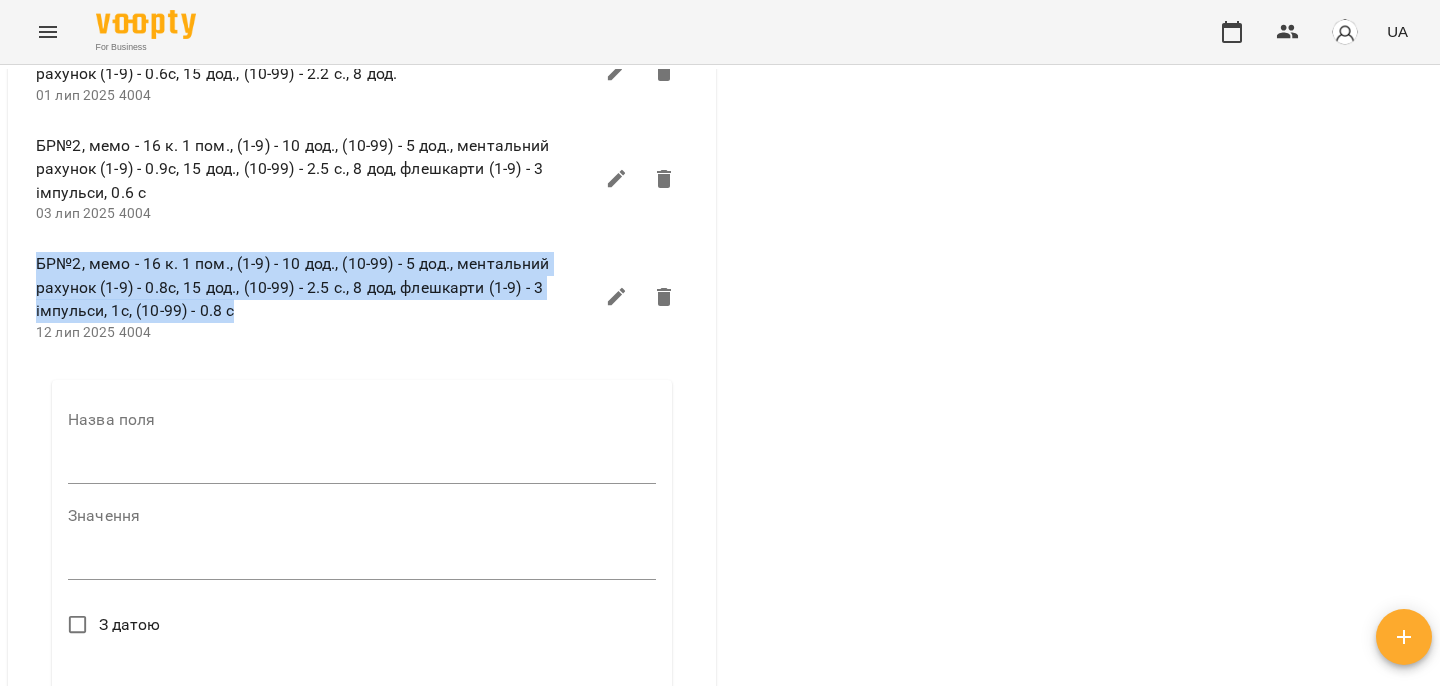 drag, startPoint x: 259, startPoint y: 324, endPoint x: 3, endPoint y: 269, distance: 261.84155 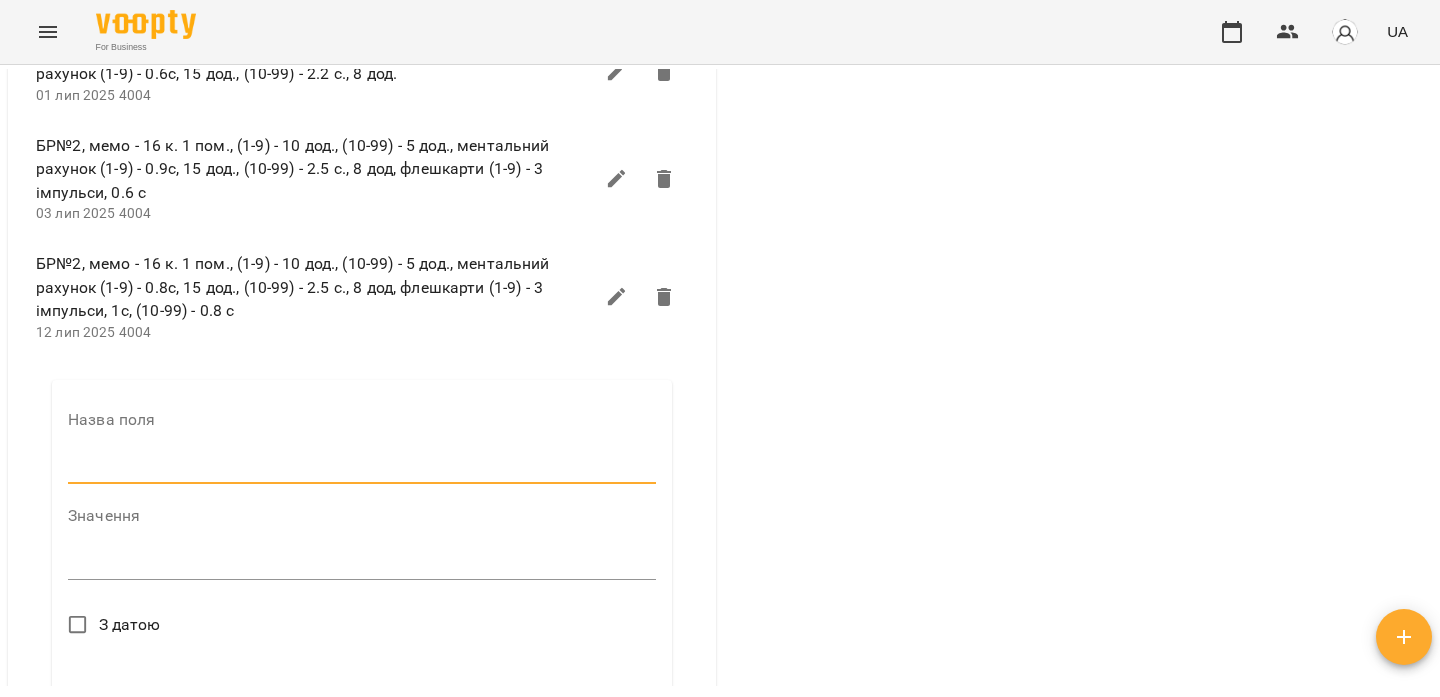 click at bounding box center [362, 468] 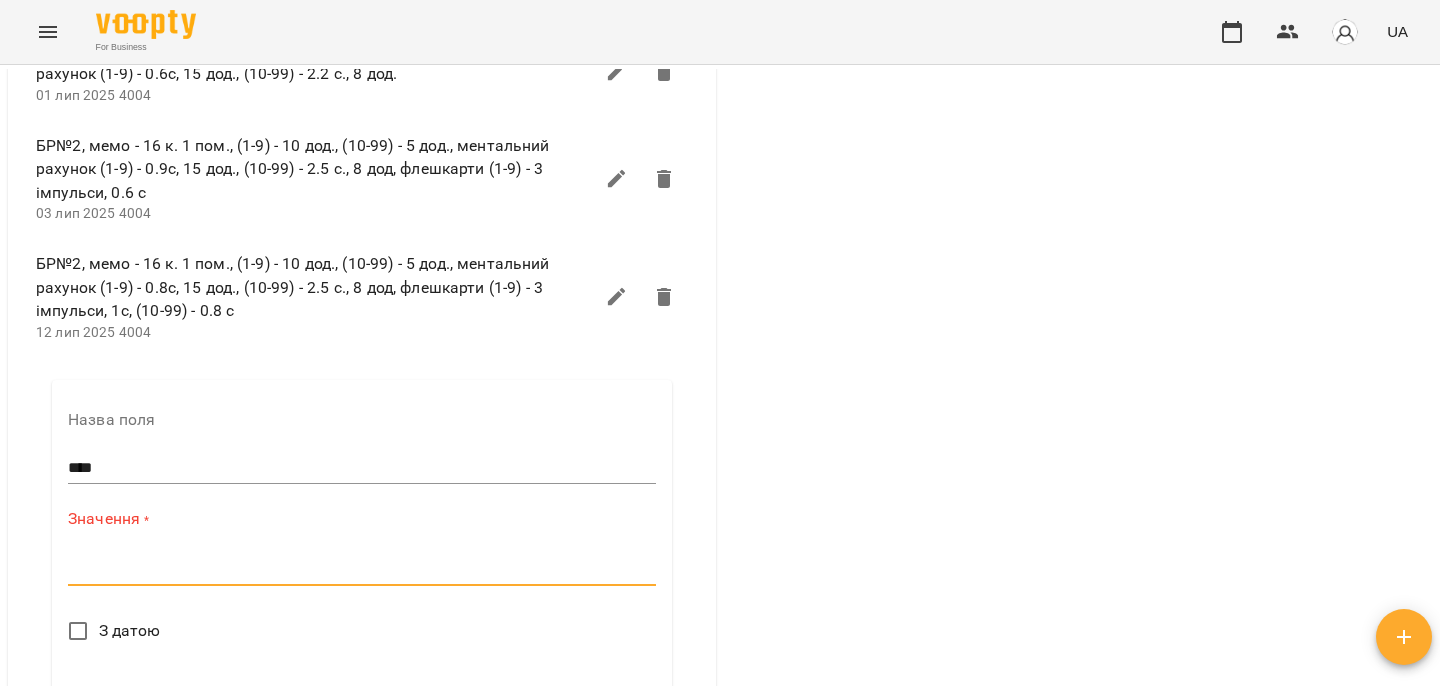click at bounding box center [362, 569] 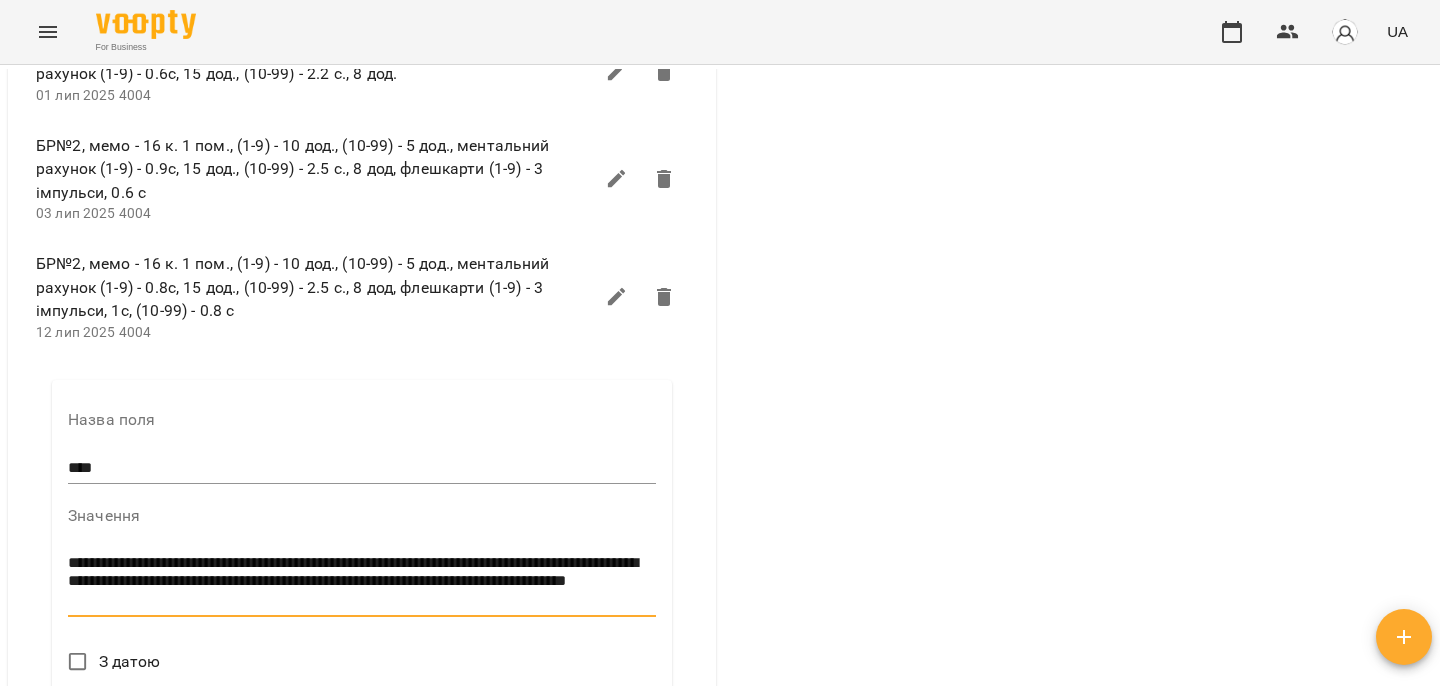 click on "**********" at bounding box center (362, 582) 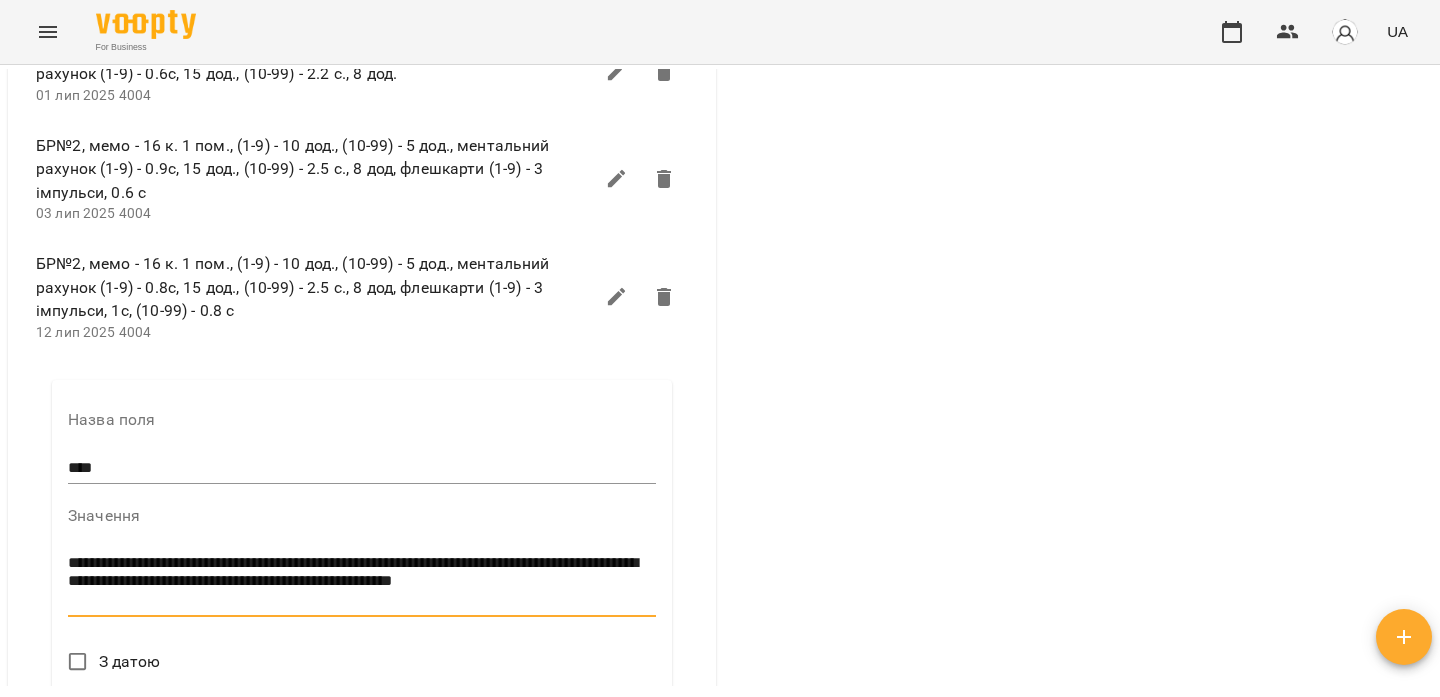scroll, scrollTop: 0, scrollLeft: 0, axis: both 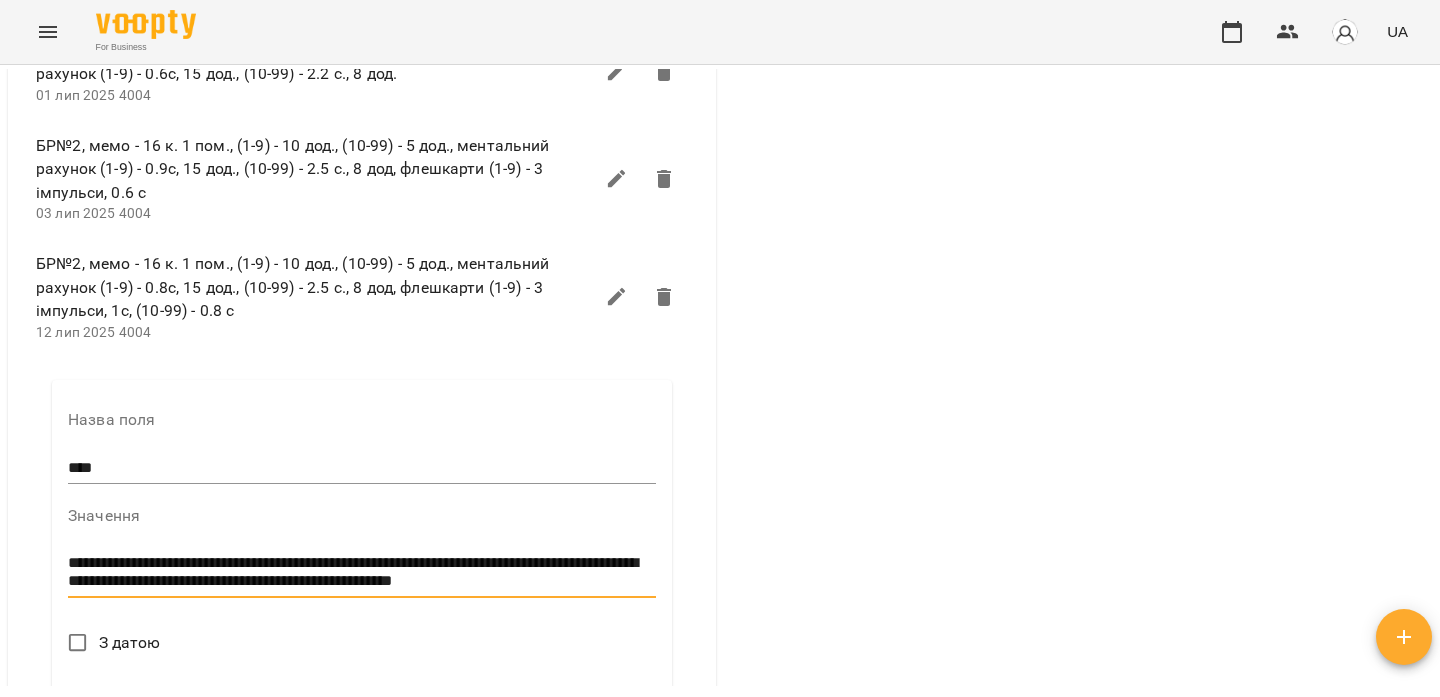 drag, startPoint x: 396, startPoint y: 582, endPoint x: 374, endPoint y: 584, distance: 22.090721 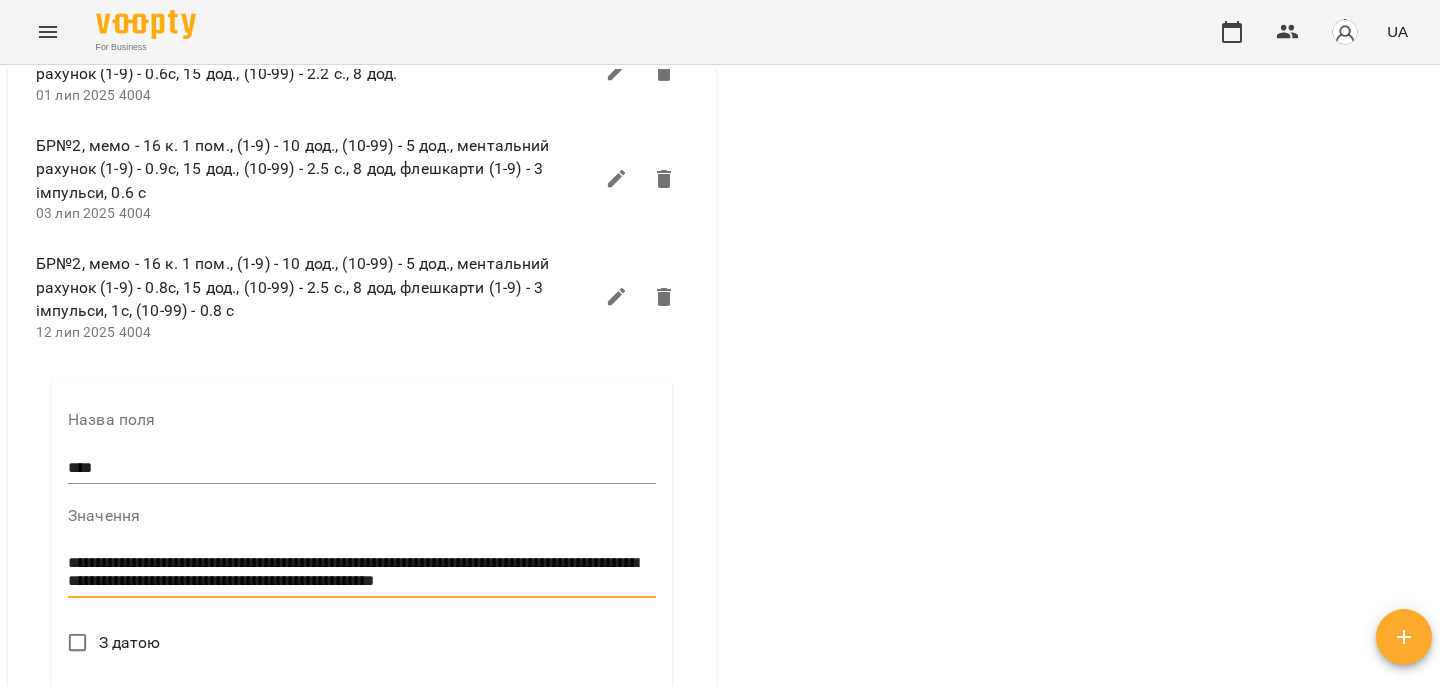click on "**********" at bounding box center [362, 572] 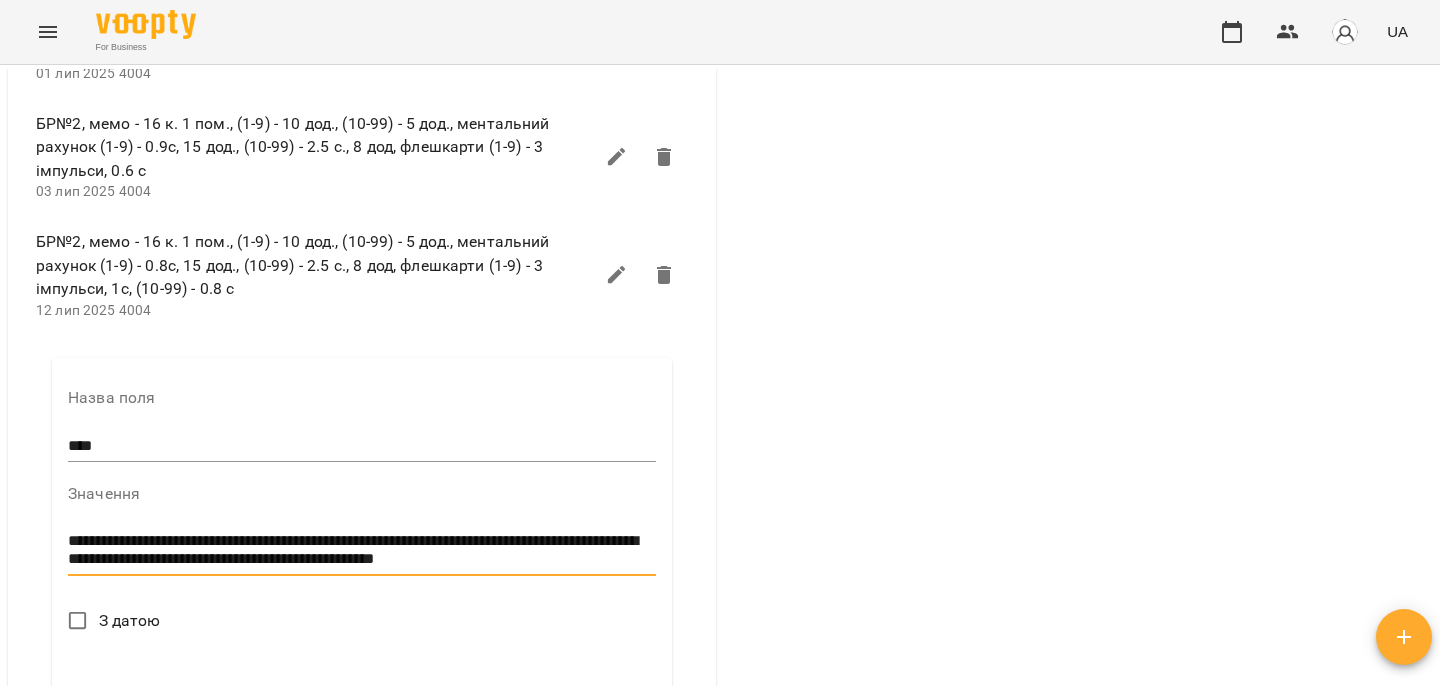 scroll, scrollTop: 4056, scrollLeft: 0, axis: vertical 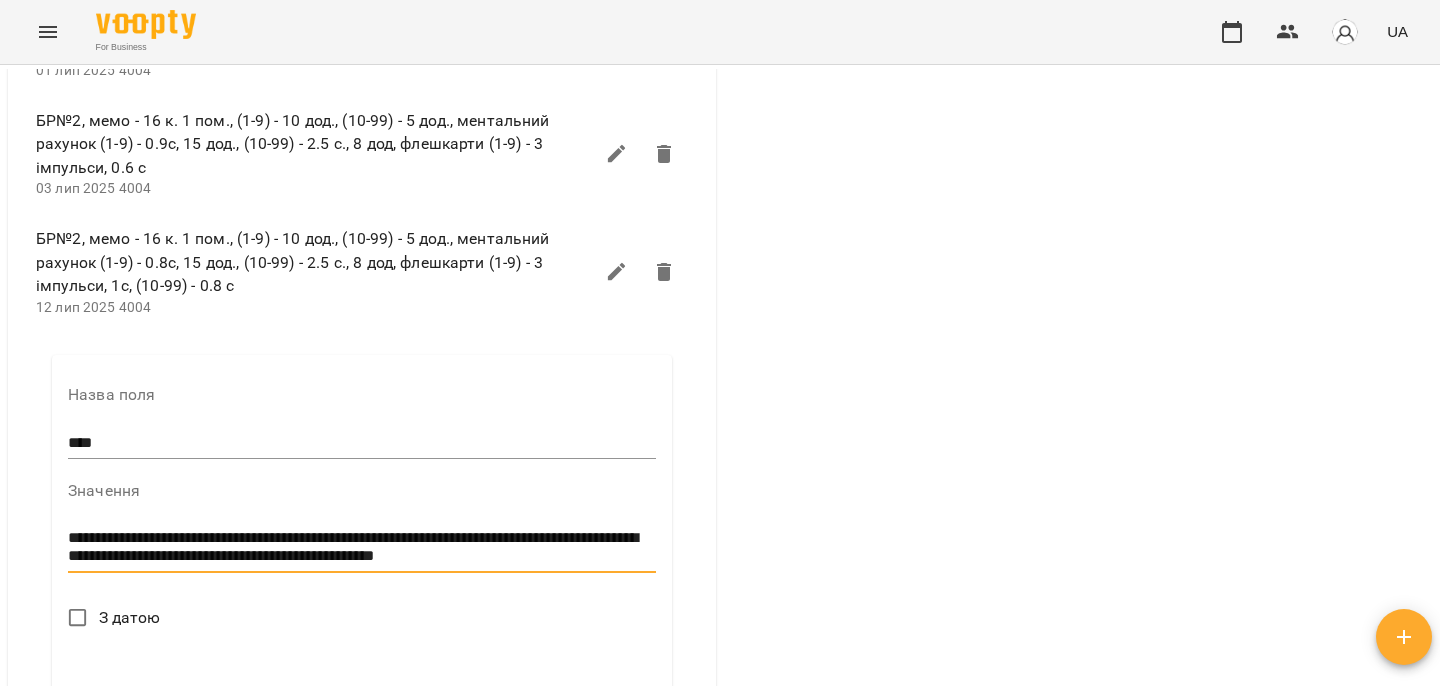 type on "**********" 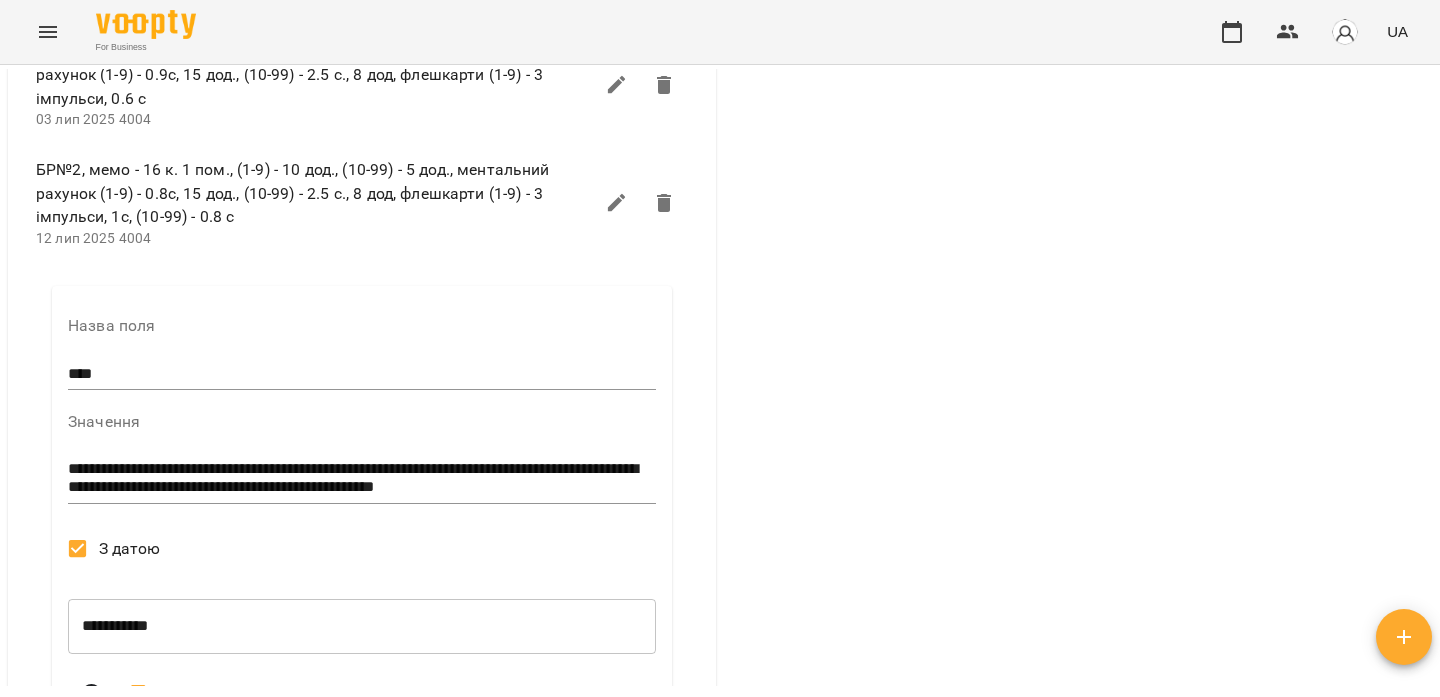 scroll, scrollTop: 4199, scrollLeft: 0, axis: vertical 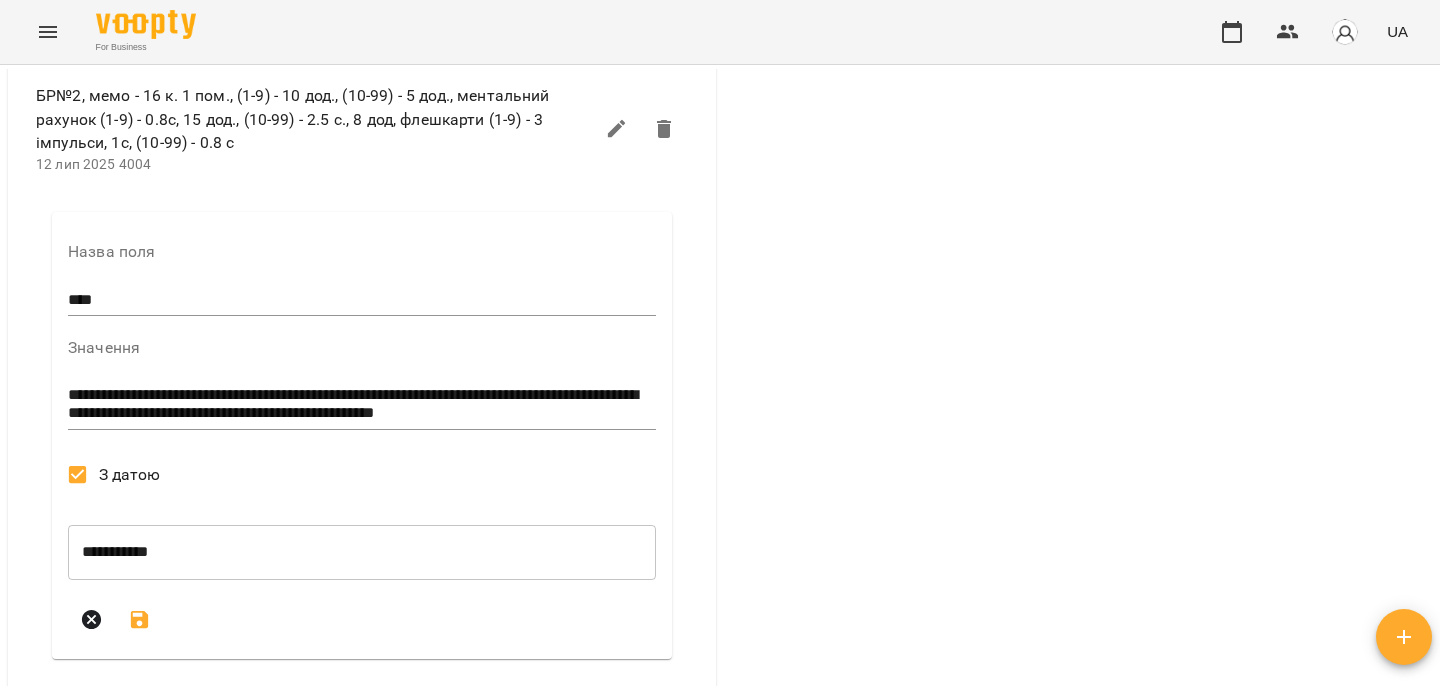 click 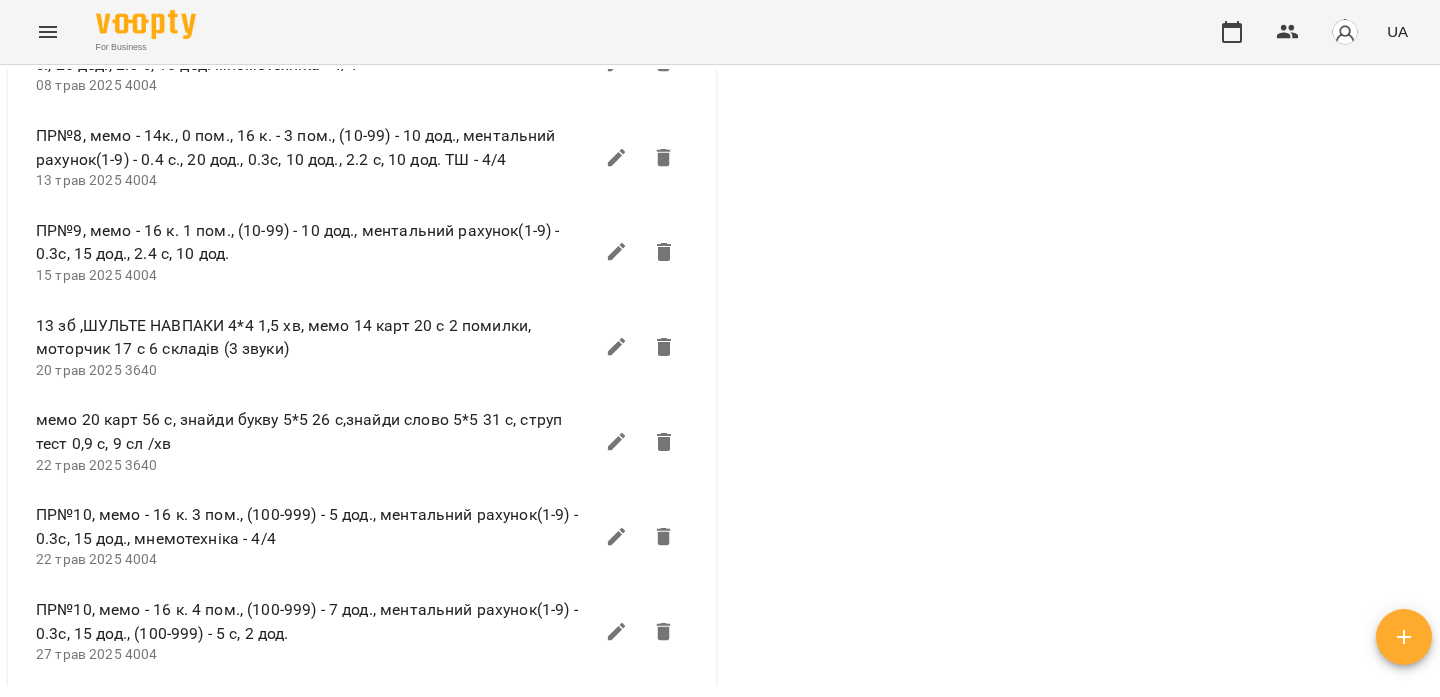 scroll, scrollTop: 4199, scrollLeft: 0, axis: vertical 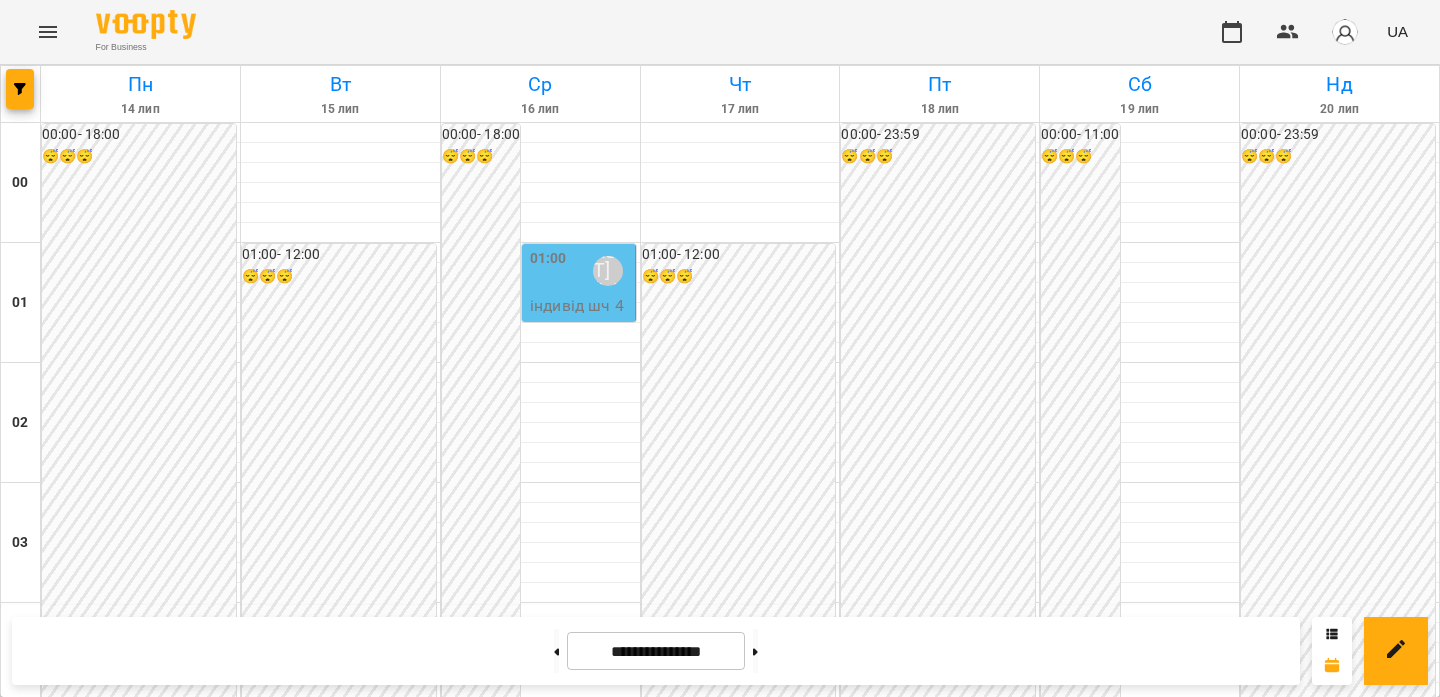 click on "[FIRST] [LAST]" at bounding box center (608, 271) 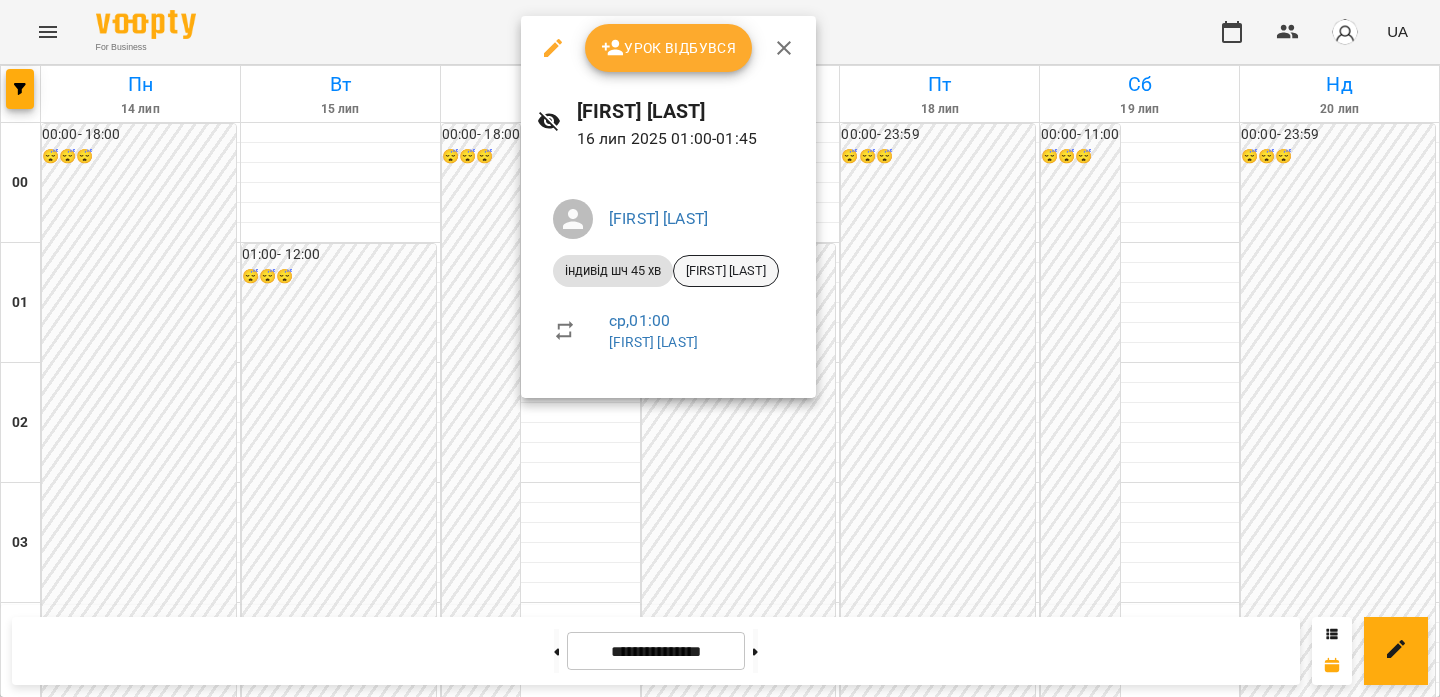 click on "[FIRST] [LAST]" at bounding box center [726, 271] 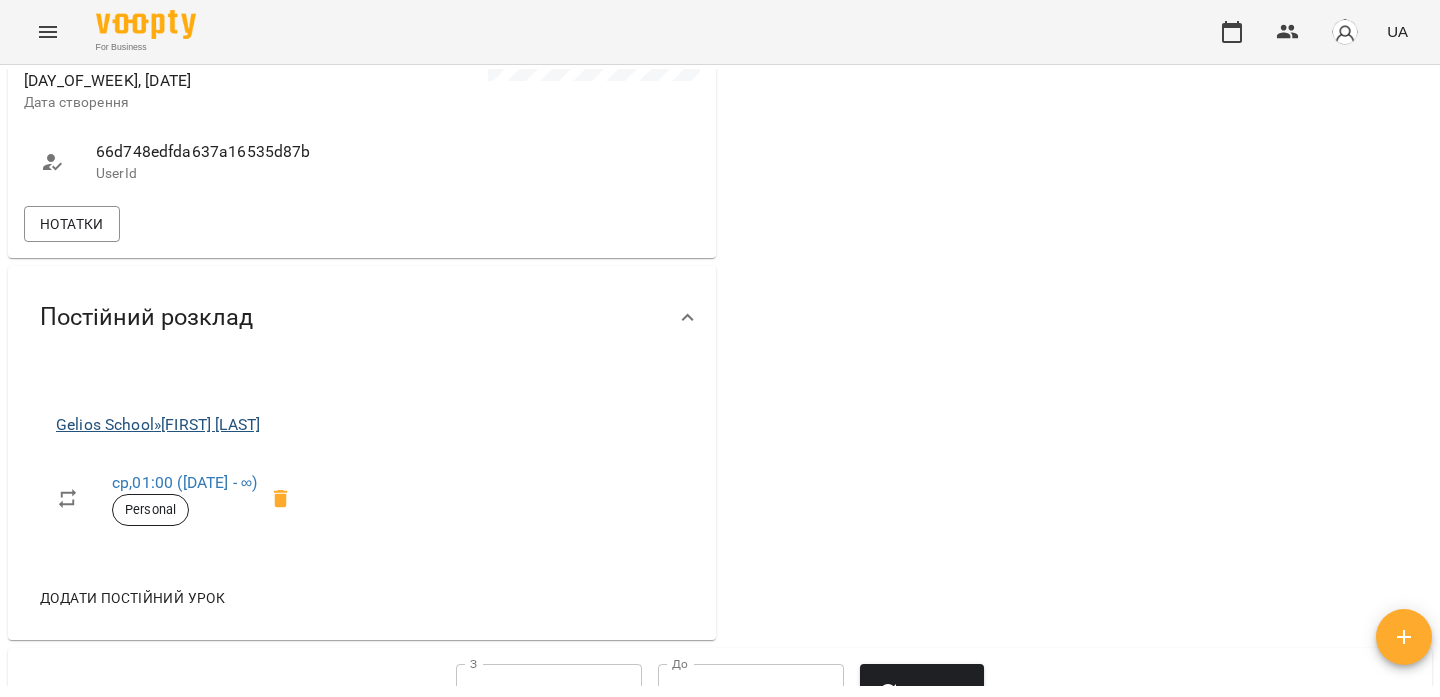 scroll, scrollTop: 598, scrollLeft: 0, axis: vertical 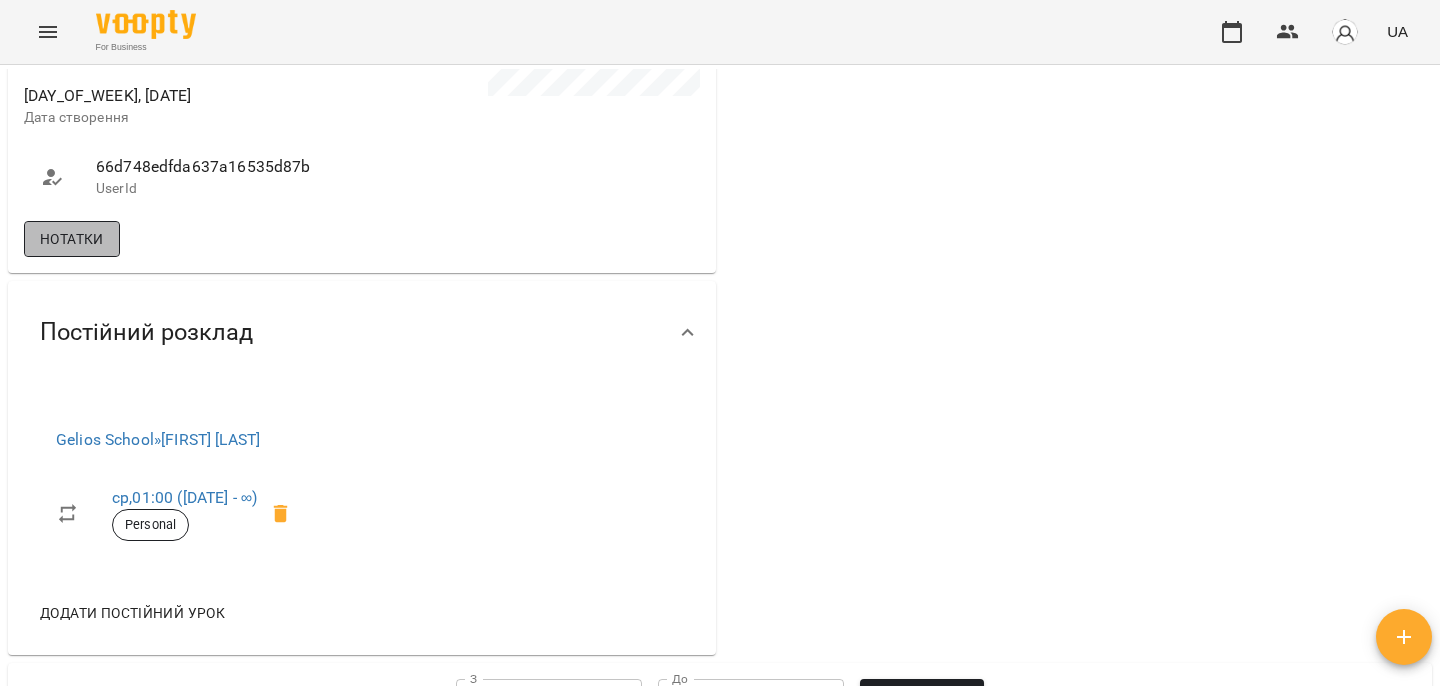 click on "Нотатки" at bounding box center [72, 239] 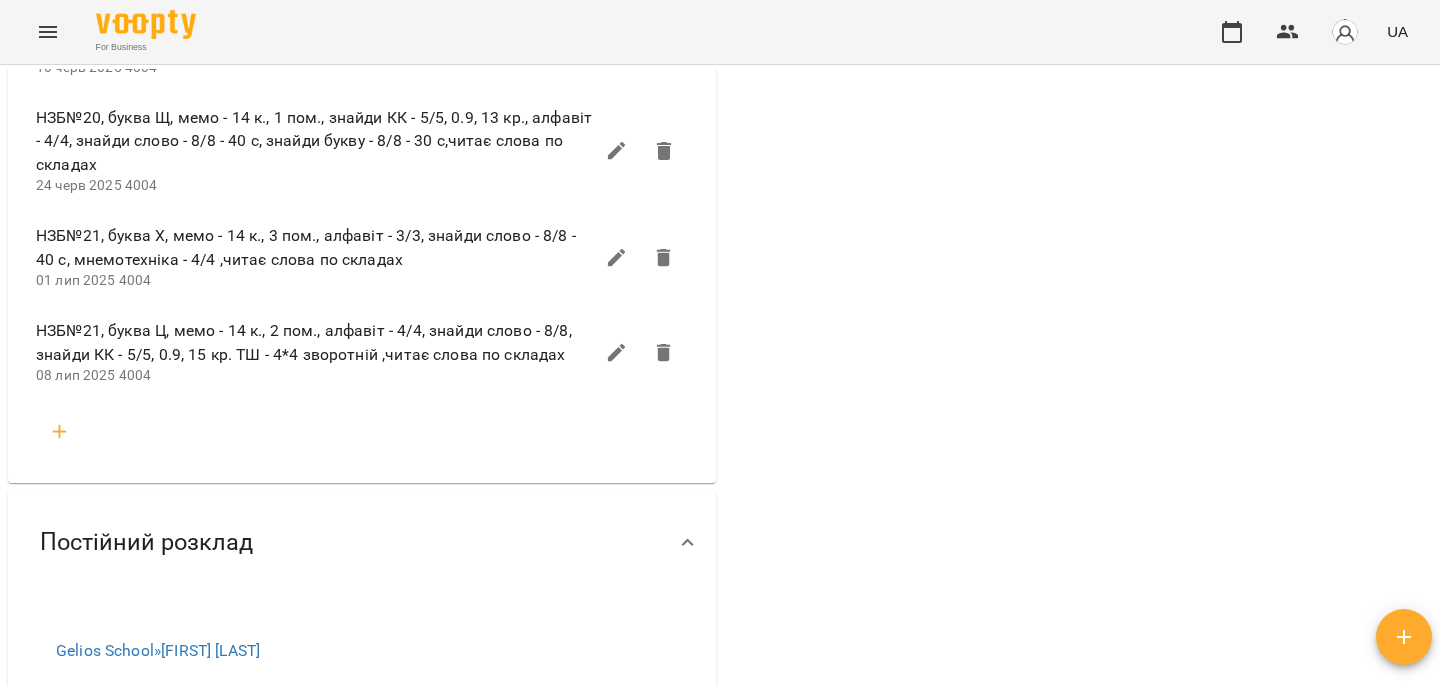 scroll, scrollTop: 3361, scrollLeft: 0, axis: vertical 